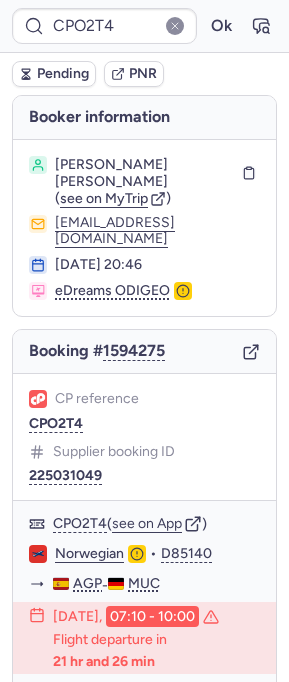 scroll, scrollTop: 0, scrollLeft: 0, axis: both 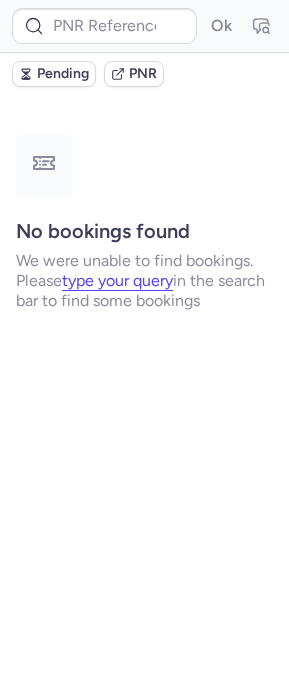 type on "6120788" 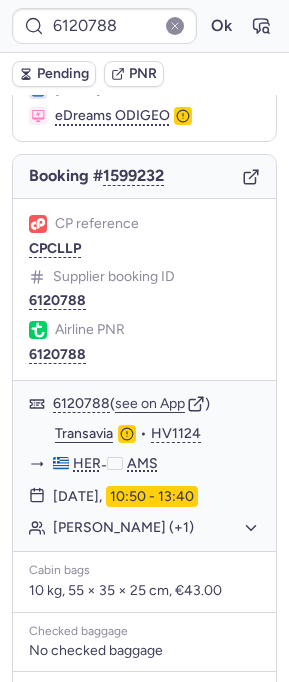 scroll, scrollTop: 0, scrollLeft: 0, axis: both 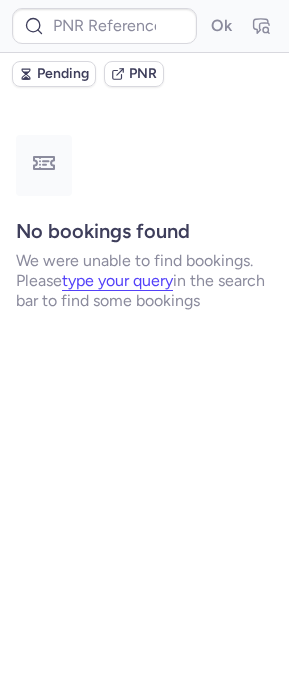 type on "7357661" 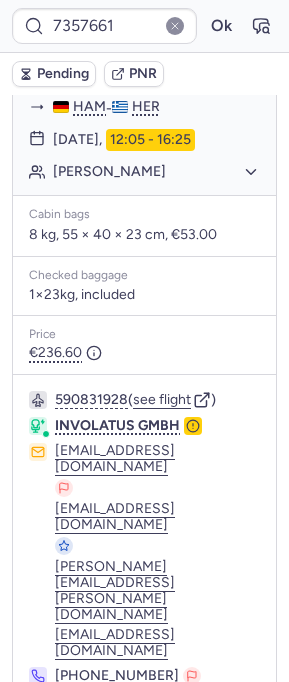 scroll, scrollTop: 80, scrollLeft: 0, axis: vertical 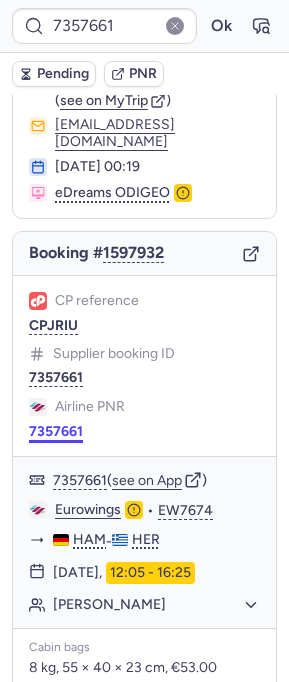 click on "7357661" at bounding box center (56, 432) 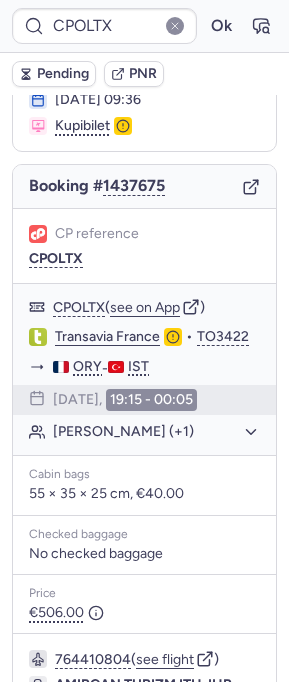 scroll, scrollTop: 0, scrollLeft: 0, axis: both 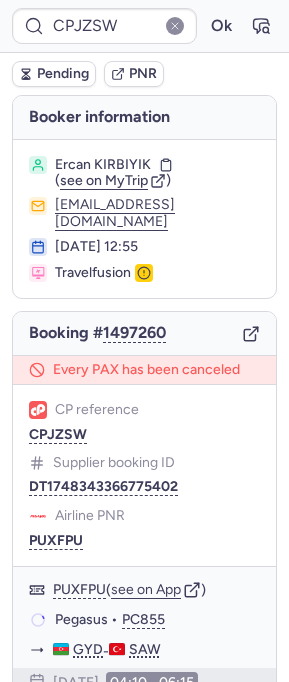 type on "CPEV59" 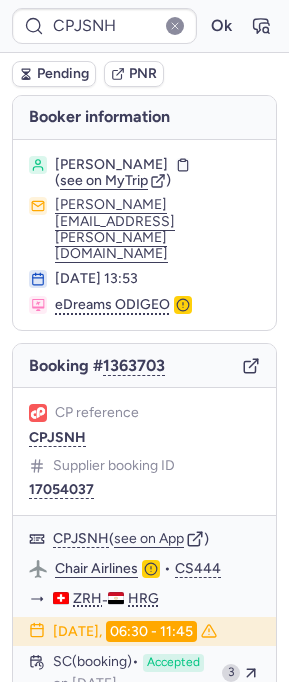 type on "CP4QFX" 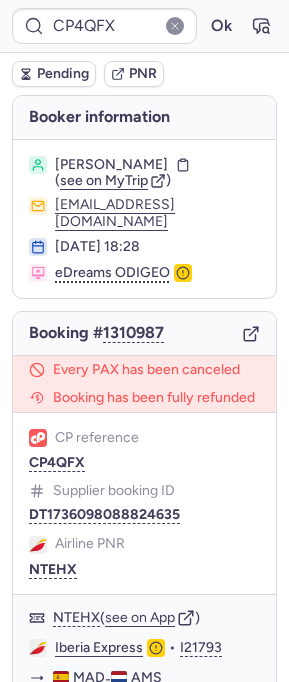 type 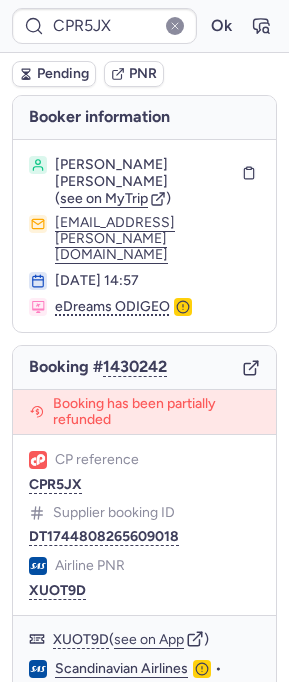 scroll, scrollTop: 0, scrollLeft: 0, axis: both 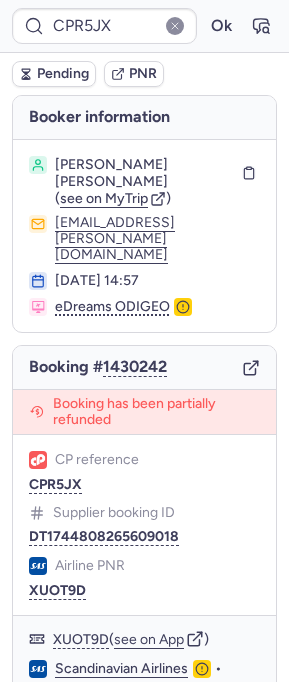 type 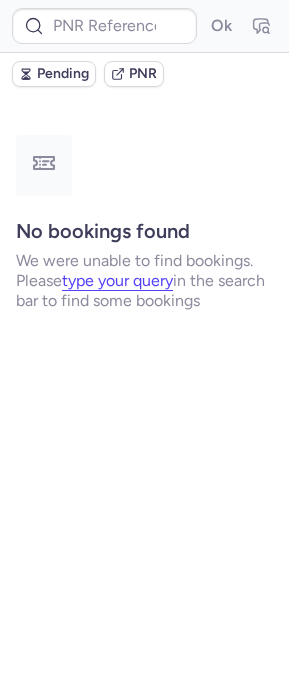 scroll, scrollTop: 0, scrollLeft: 0, axis: both 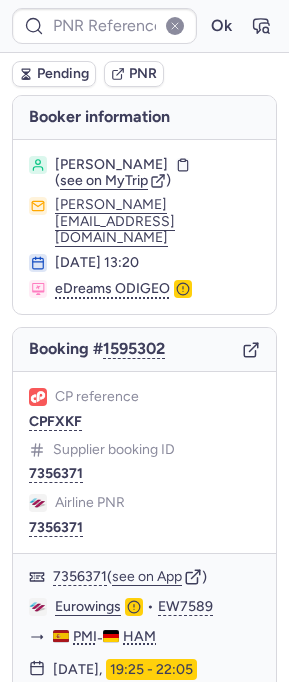 type on "7356371" 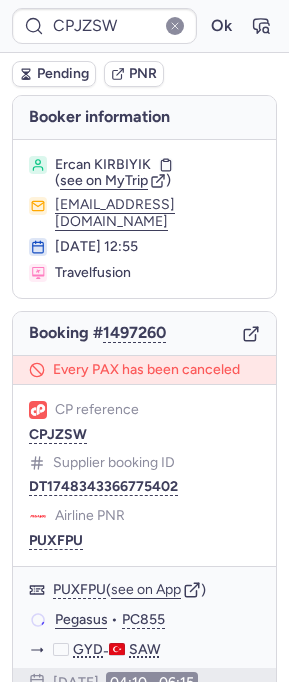 type on "7357661" 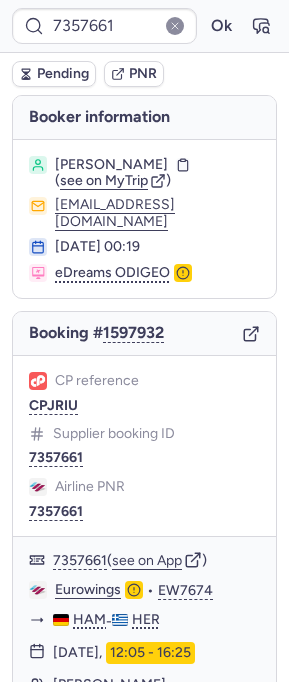 click on "Booking # 1597932" at bounding box center (144, 334) 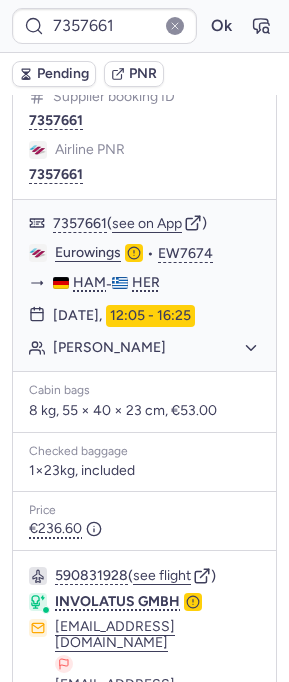 scroll, scrollTop: 513, scrollLeft: 0, axis: vertical 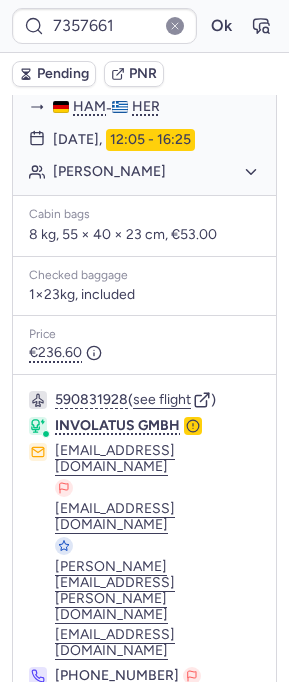 click at bounding box center (248, 774) 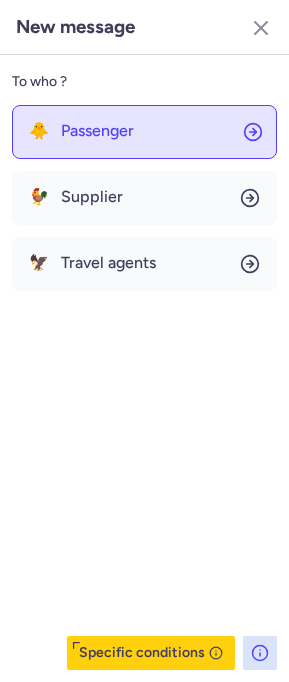 click on "🐥 Passenger" 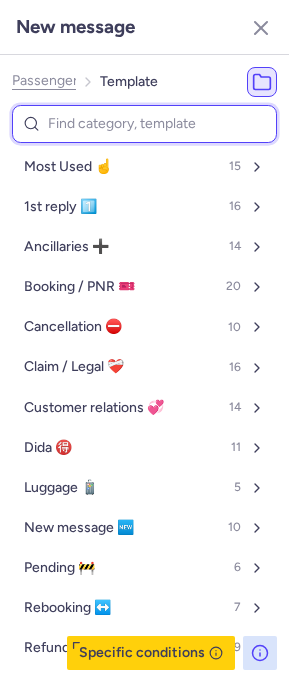 click at bounding box center (144, 124) 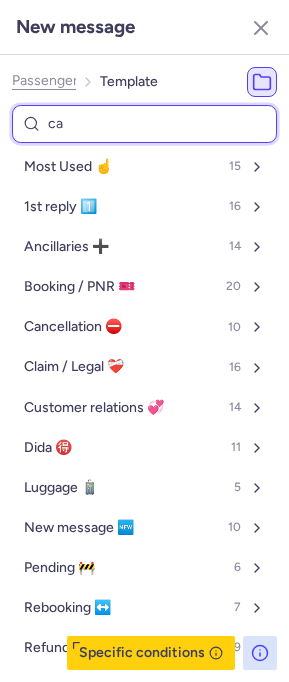 type on "cab" 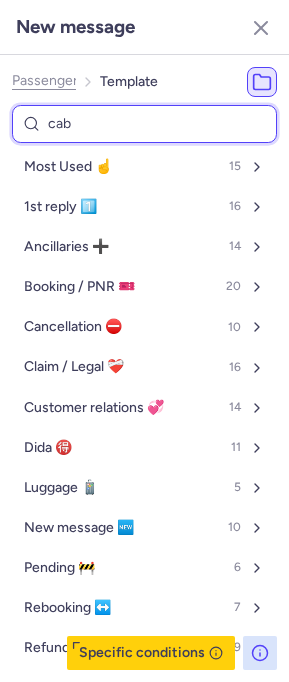 select on "en" 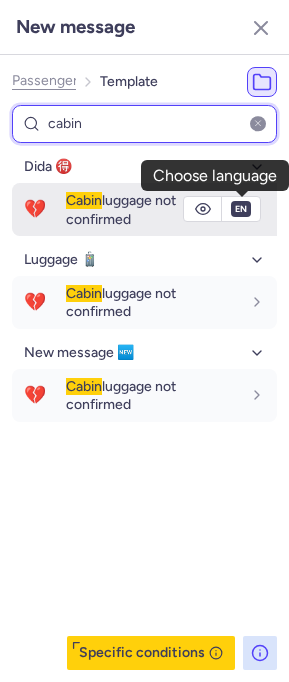 type on "cabin" 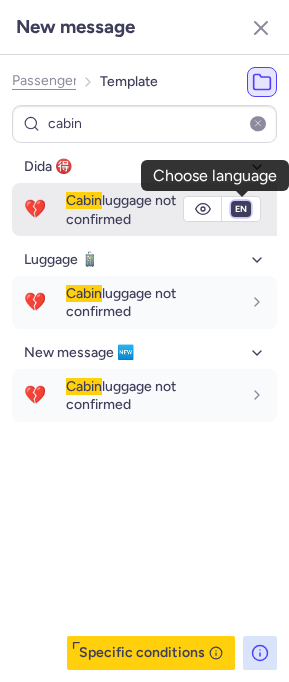 click on "fr en de nl pt es it ru" at bounding box center (241, 209) 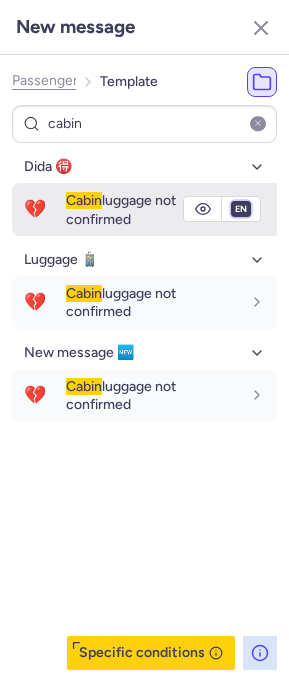 select on "de" 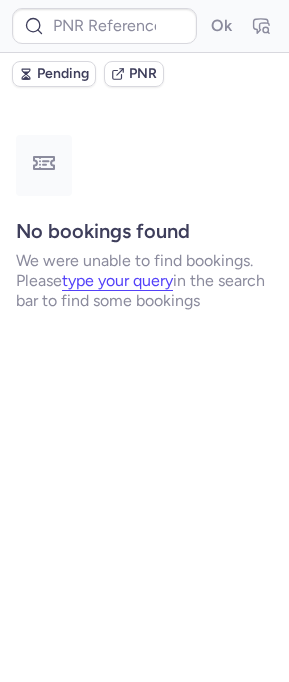 scroll, scrollTop: 0, scrollLeft: 0, axis: both 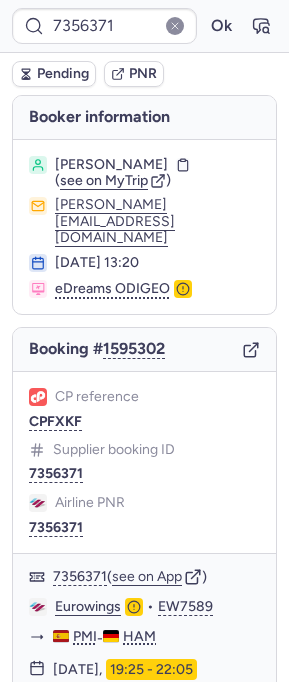 click 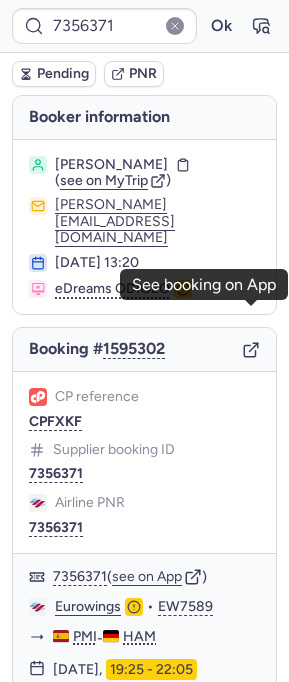scroll, scrollTop: 513, scrollLeft: 0, axis: vertical 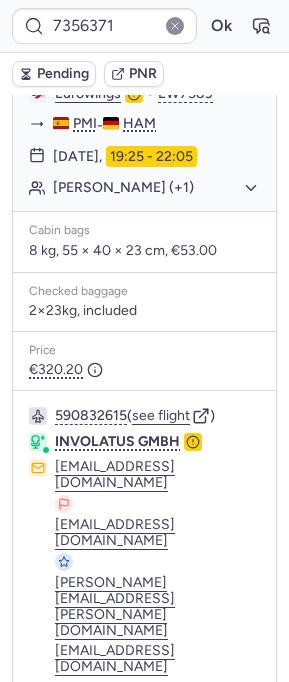 click 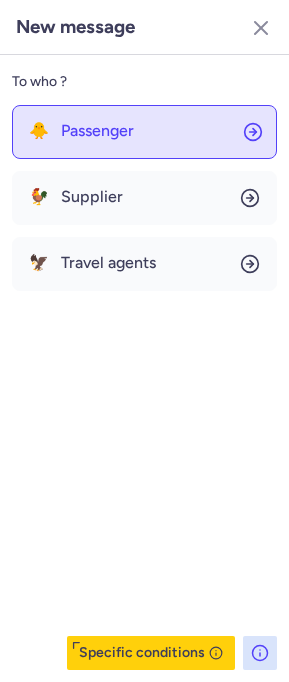 click on "Passenger" at bounding box center (97, 131) 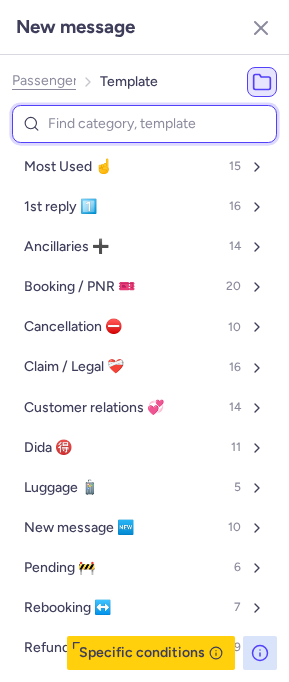 click at bounding box center [144, 124] 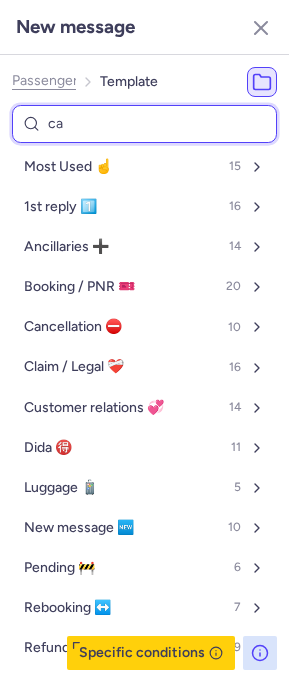 type on "cab" 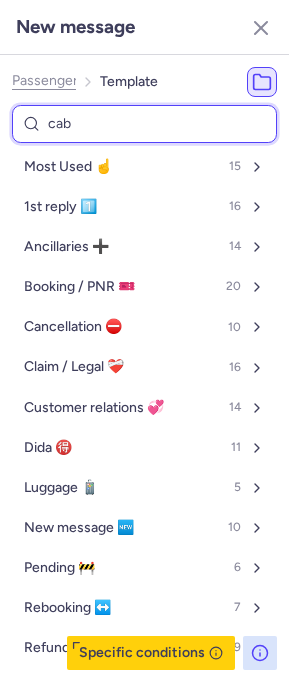 select on "en" 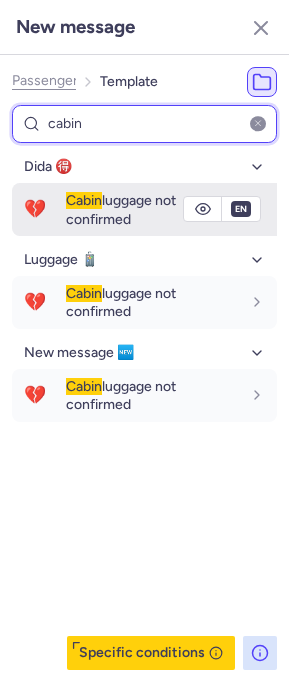 type on "cabin" 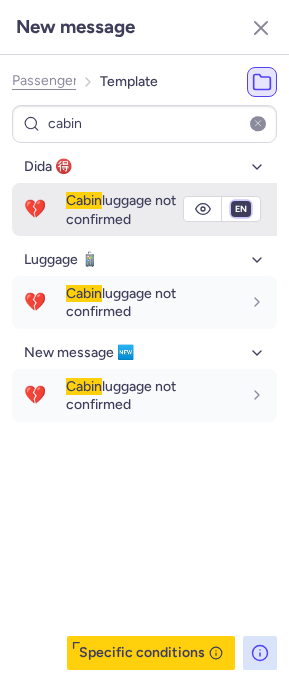 click on "fr en de nl pt es it ru" at bounding box center (241, 209) 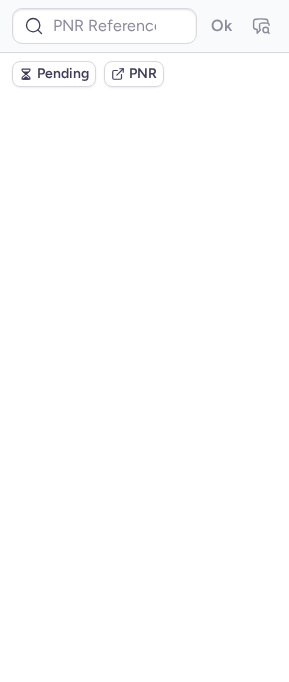 scroll, scrollTop: 0, scrollLeft: 0, axis: both 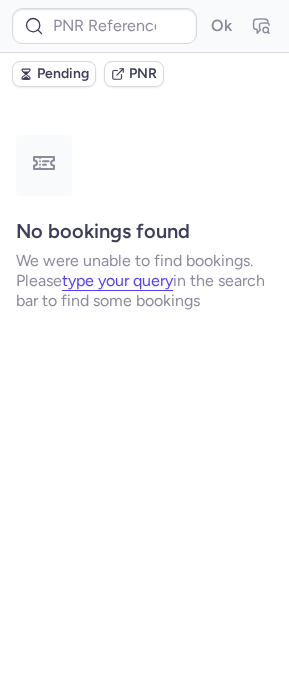 type on "CPECIF" 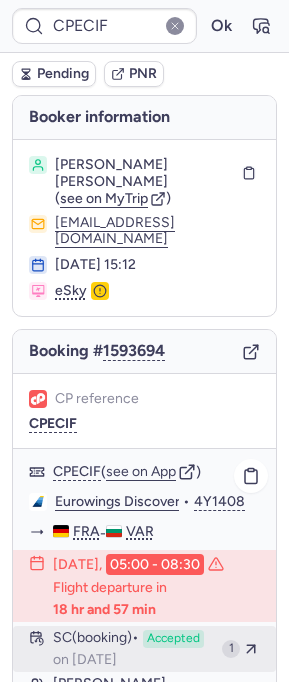 click on "SC   (booking)" at bounding box center (96, 639) 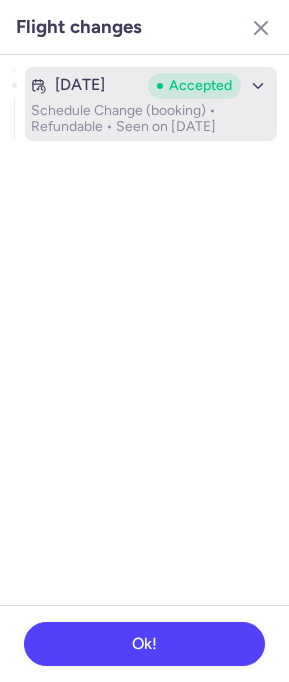 click on "Jul 17, 2025" at bounding box center [80, 85] 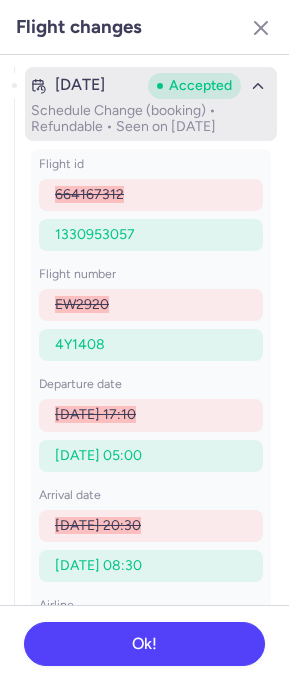 click on "Jul 17, 2025" at bounding box center [80, 85] 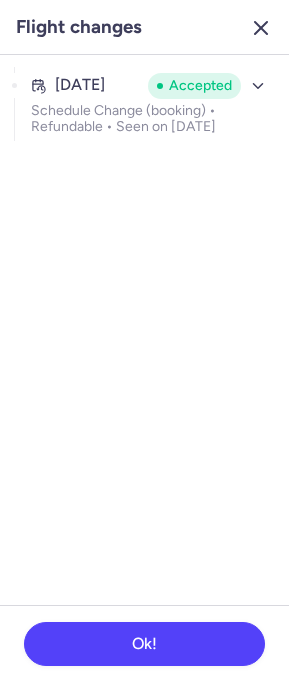 click 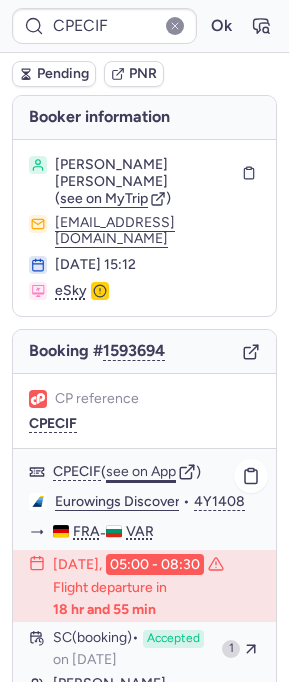 scroll, scrollTop: 407, scrollLeft: 0, axis: vertical 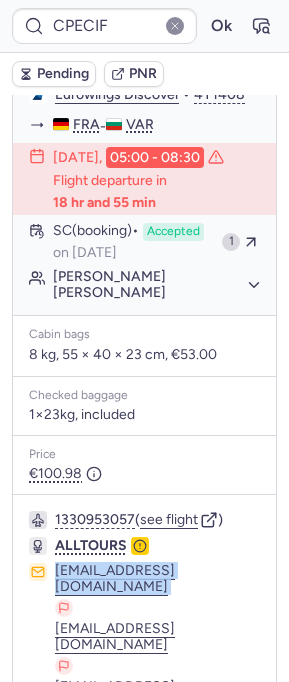 drag, startPoint x: 248, startPoint y: 517, endPoint x: 43, endPoint y: 521, distance: 205.03902 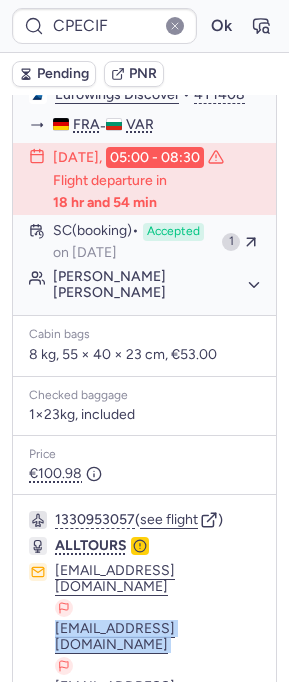 drag, startPoint x: 219, startPoint y: 539, endPoint x: 42, endPoint y: 545, distance: 177.10167 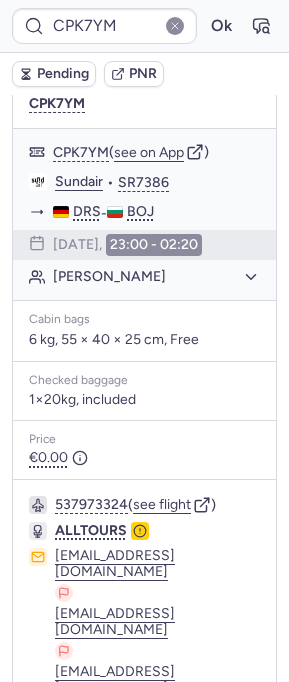 scroll, scrollTop: 0, scrollLeft: 0, axis: both 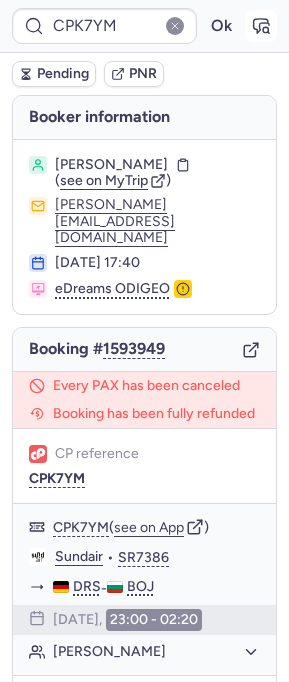 click 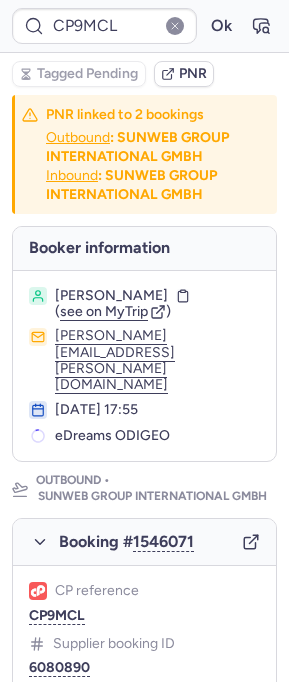 type on "CPLTED" 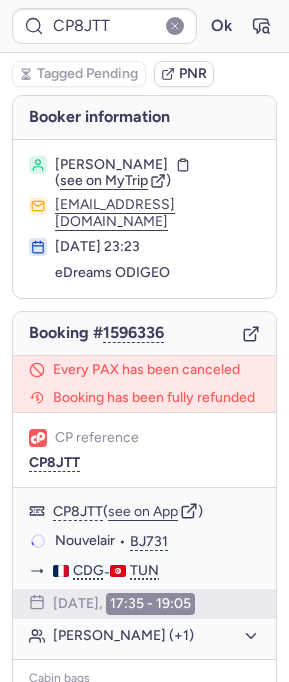 type on "CPNKPR" 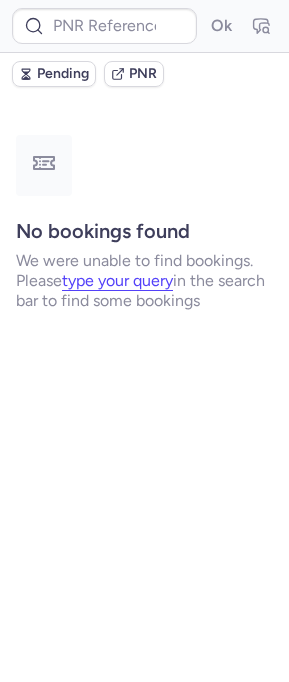 type on "CPKWCM" 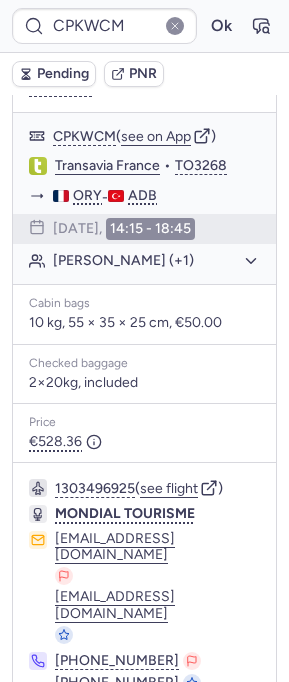 scroll, scrollTop: 0, scrollLeft: 0, axis: both 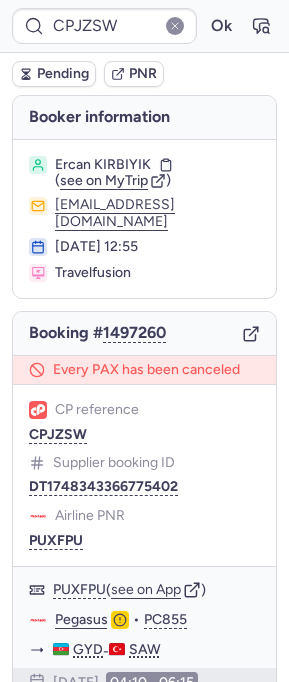 type on "CP2C6B" 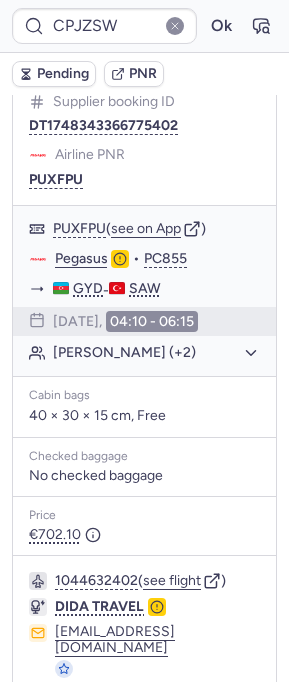 scroll, scrollTop: 410, scrollLeft: 0, axis: vertical 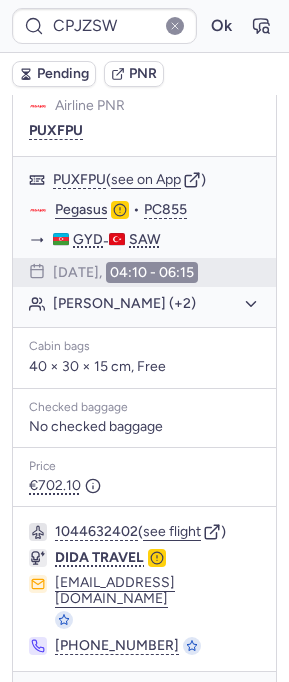 type on "CPFSHE" 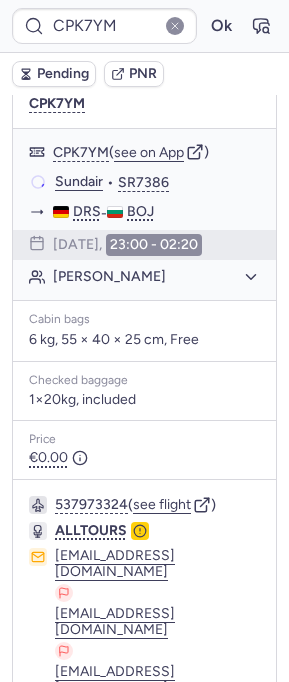 scroll, scrollTop: 0, scrollLeft: 0, axis: both 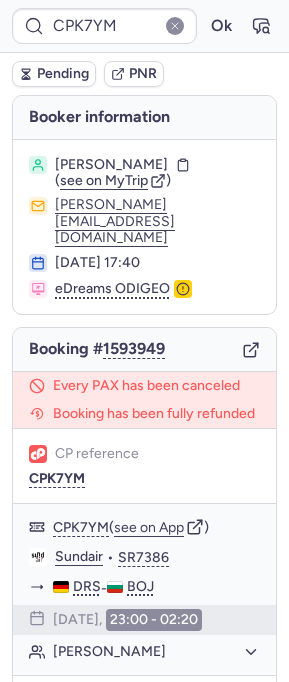 type on "CPBKYD" 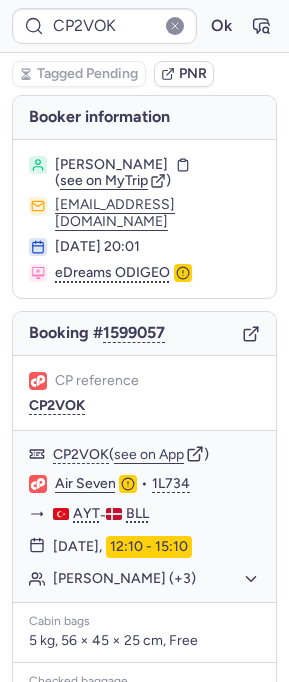 type on "CPJZSW" 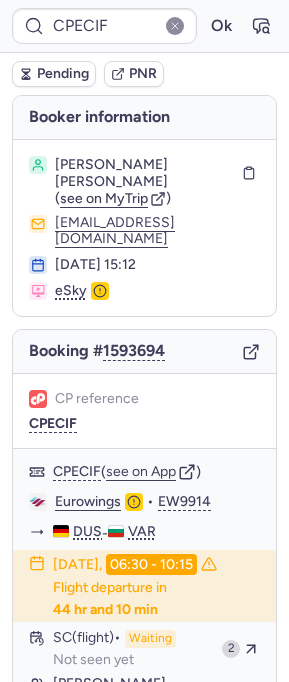 type on "CPJZSW" 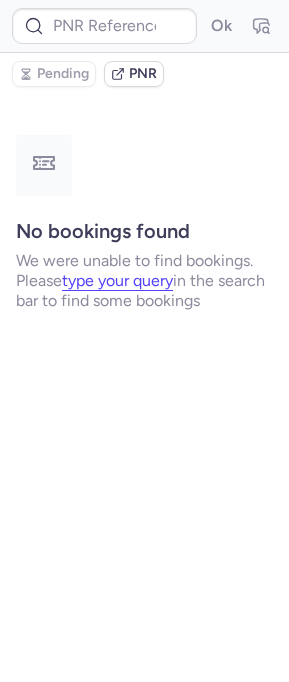type on "50010036" 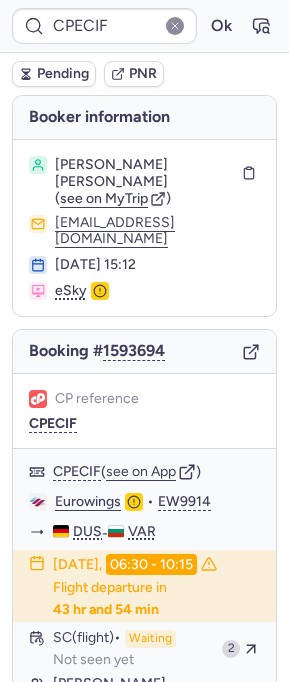 type on "CPJZSW" 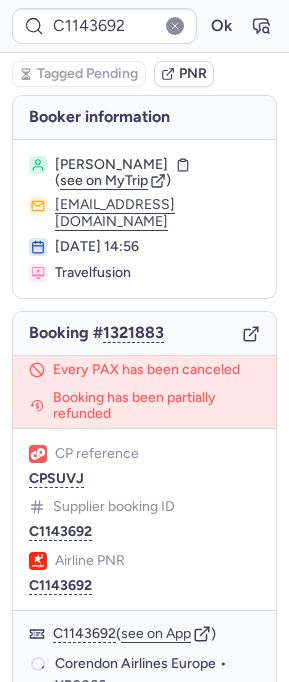 type on "CPD4DJ" 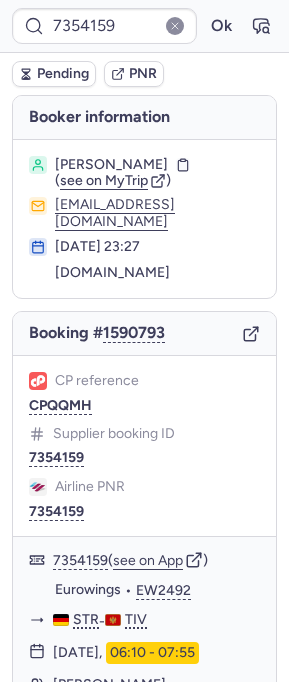 type on "00173O" 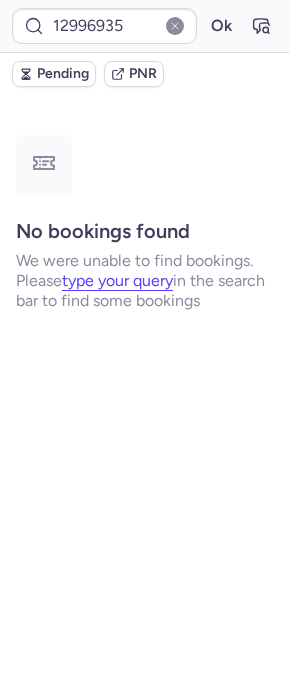 type on "CP2FHD" 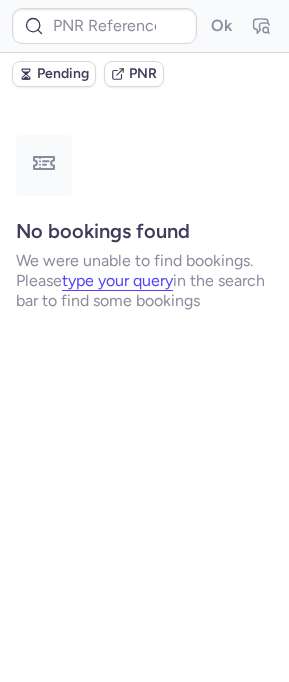 type on "CPC3RS" 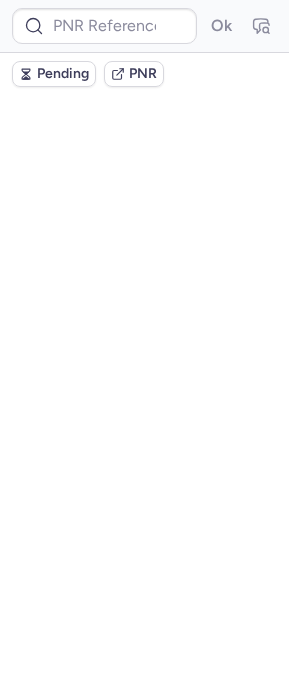 scroll, scrollTop: 0, scrollLeft: 0, axis: both 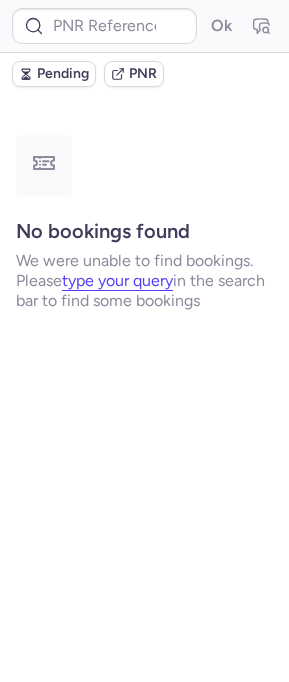 type on "12996935" 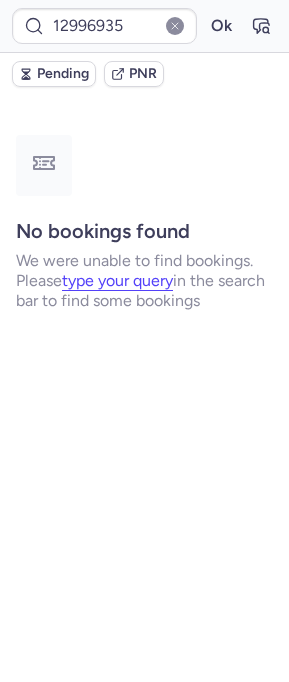type on "7353951" 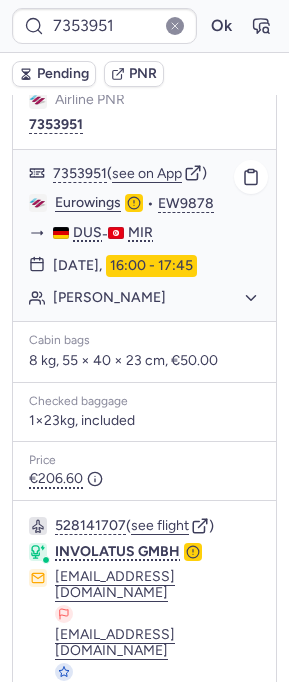 scroll, scrollTop: 180, scrollLeft: 0, axis: vertical 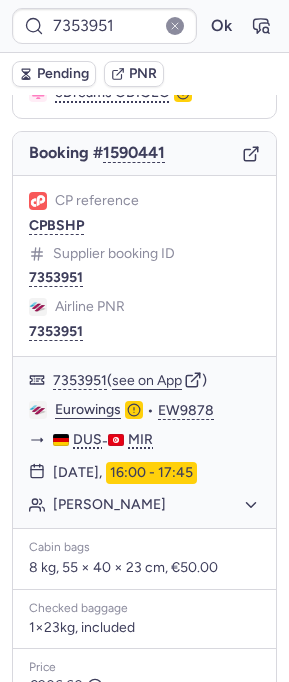 click 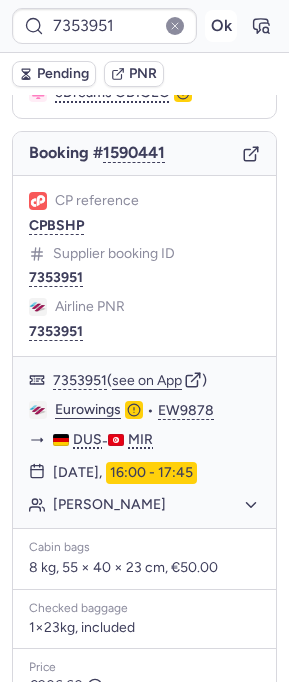click on "Ok" at bounding box center (221, 26) 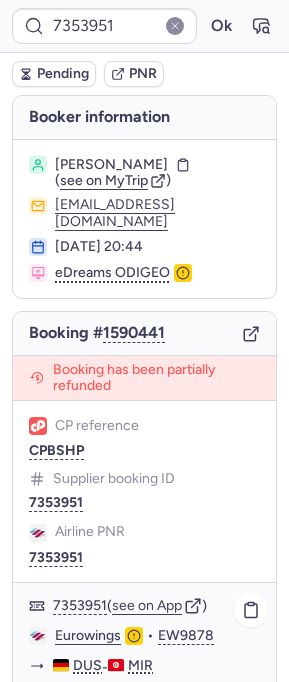 scroll, scrollTop: 558, scrollLeft: 0, axis: vertical 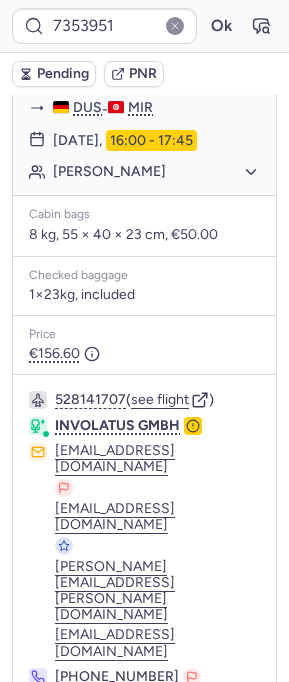 click on "Specific conditions" at bounding box center (144, 775) 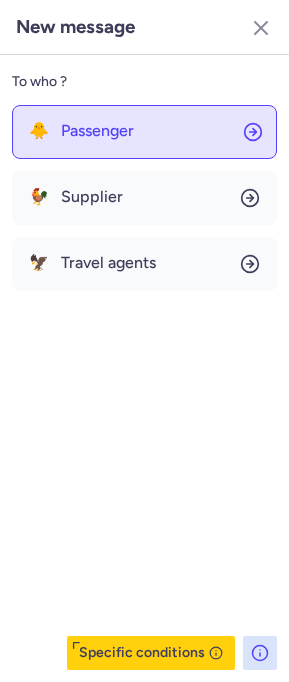 click on "🐥 Passenger" 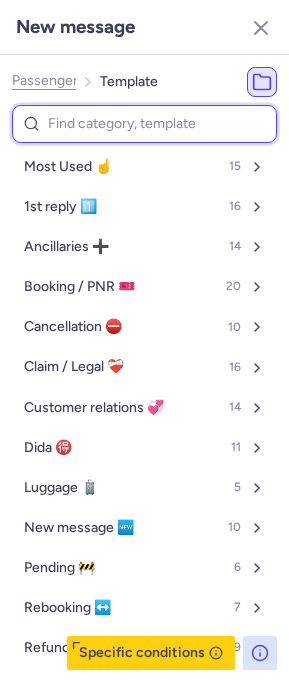 click at bounding box center [144, 124] 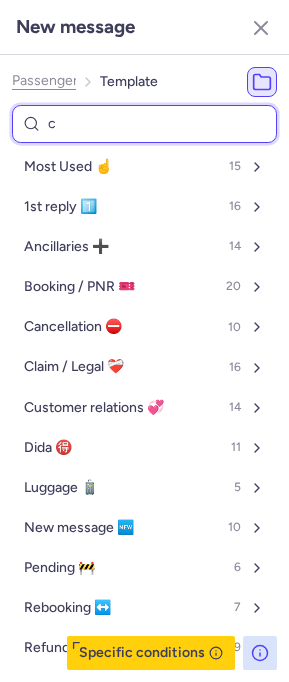 type on "ca" 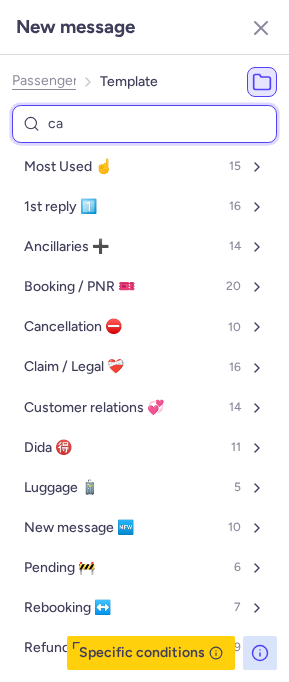 select on "en" 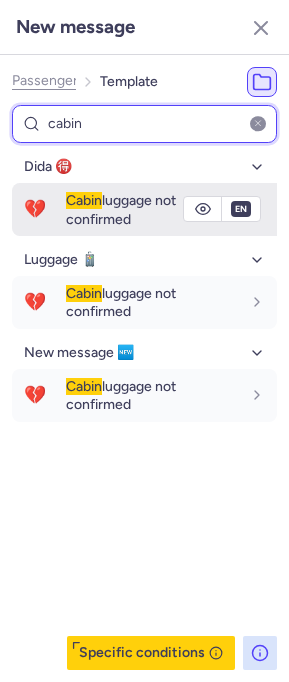 type on "cabin" 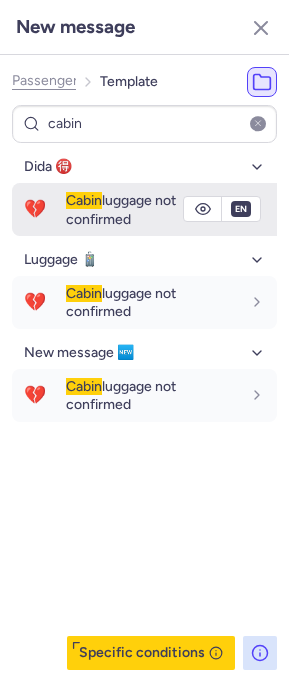 click on "Cabin  luggage not confirmed" at bounding box center (121, 209) 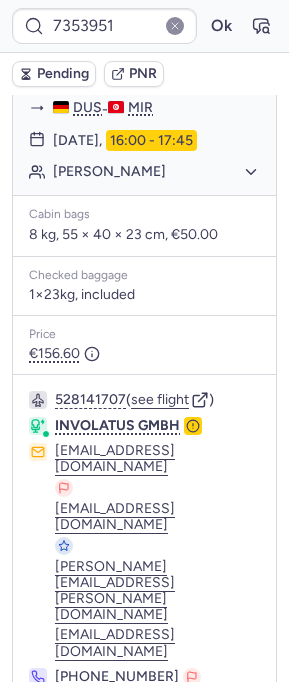type on "4D2111" 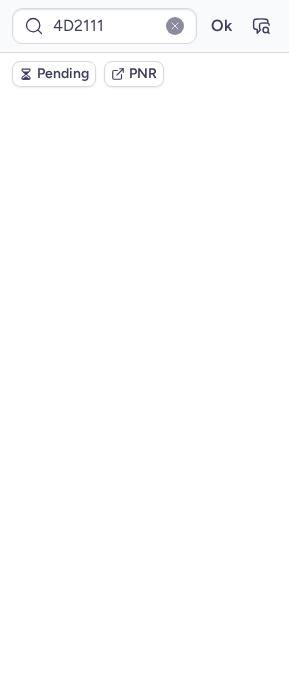 scroll, scrollTop: 0, scrollLeft: 0, axis: both 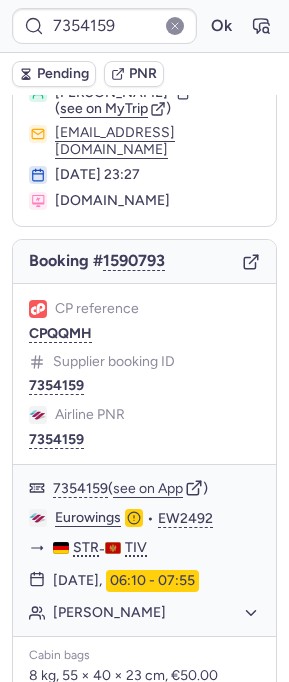 click 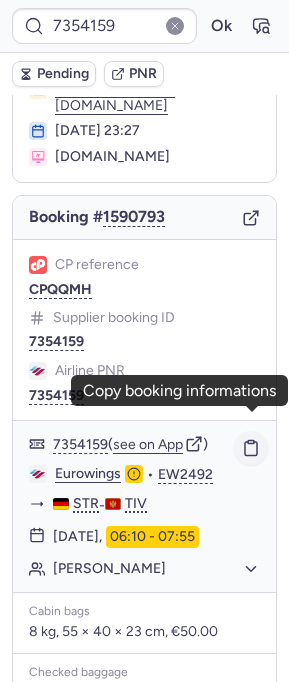 scroll, scrollTop: 37, scrollLeft: 0, axis: vertical 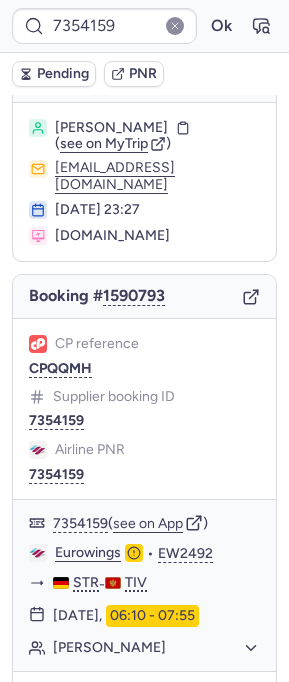 click on "Booking # 1590793" at bounding box center (144, 297) 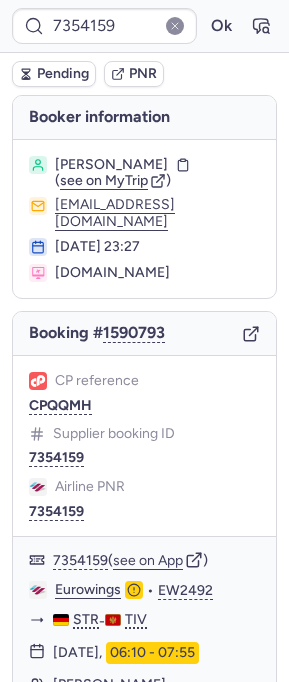 scroll, scrollTop: 513, scrollLeft: 0, axis: vertical 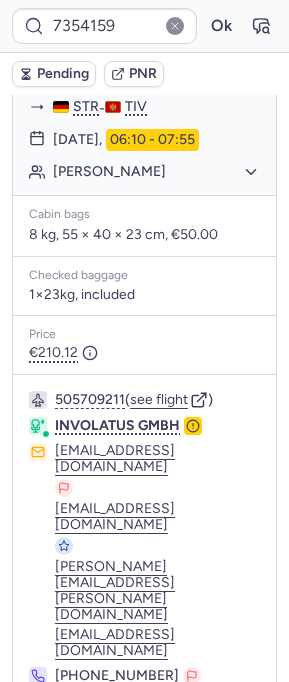 click 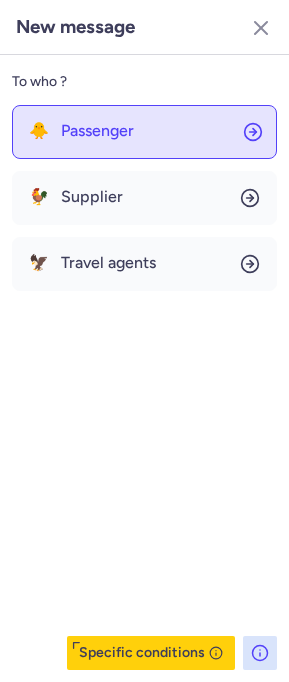 click on "🐥 Passenger" 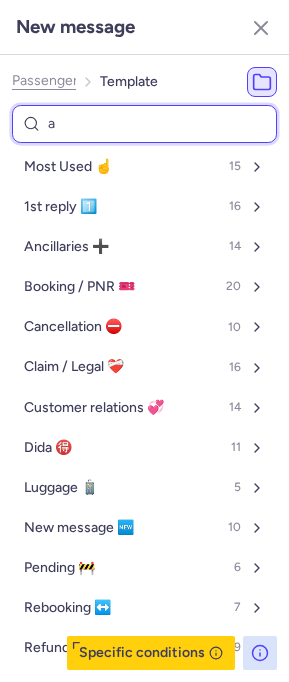 type on "ab" 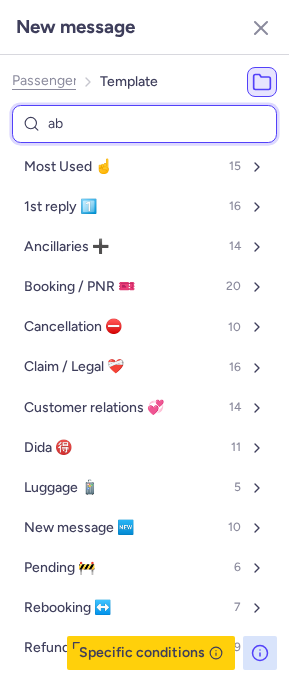 select on "en" 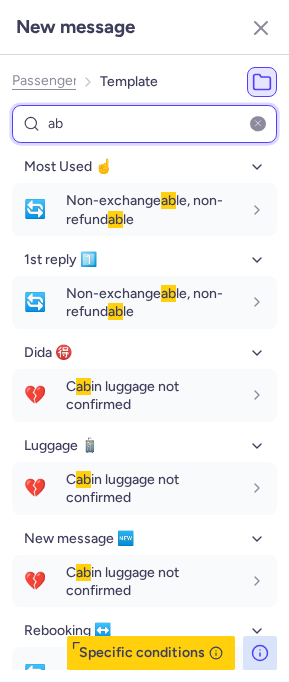 type on "a" 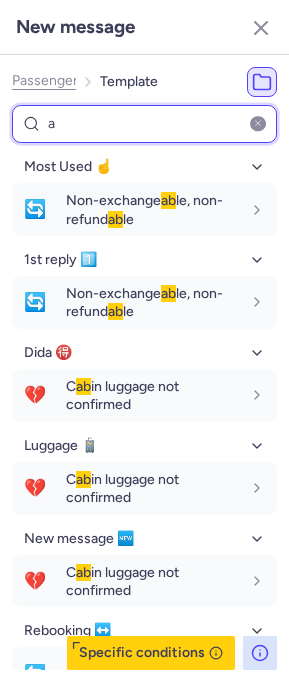 type 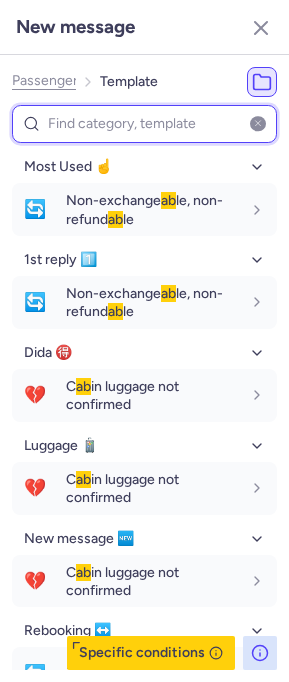 select on "en" 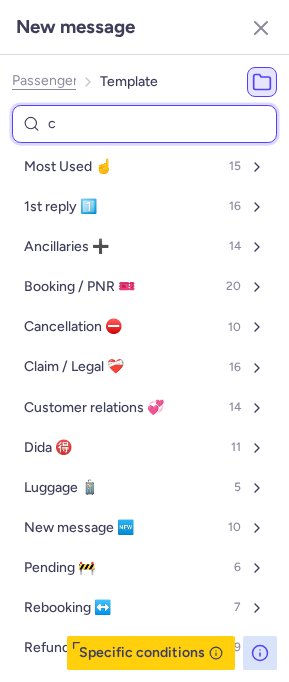 type on "ca" 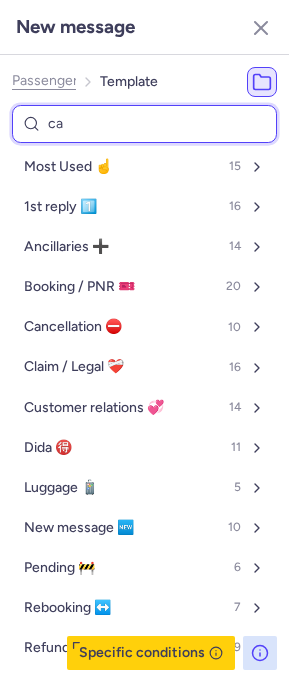 select on "en" 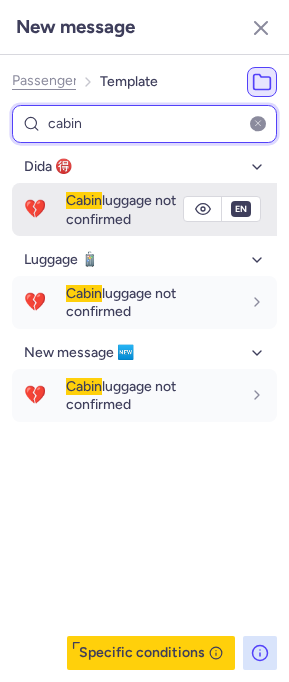 type on "cabin" 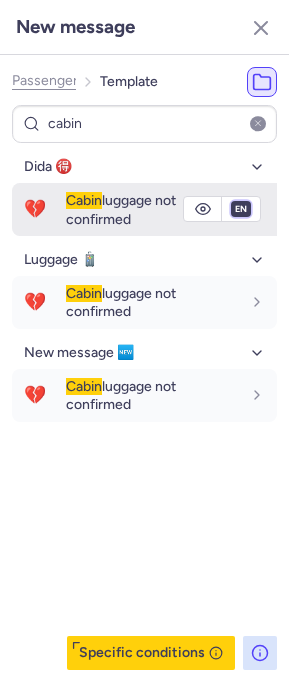click on "fr en de nl pt es it ru" at bounding box center [241, 209] 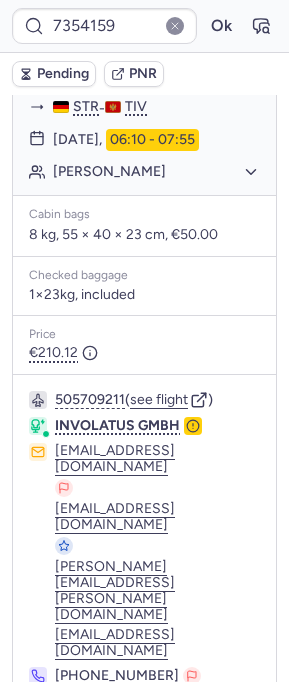 type on "7354074" 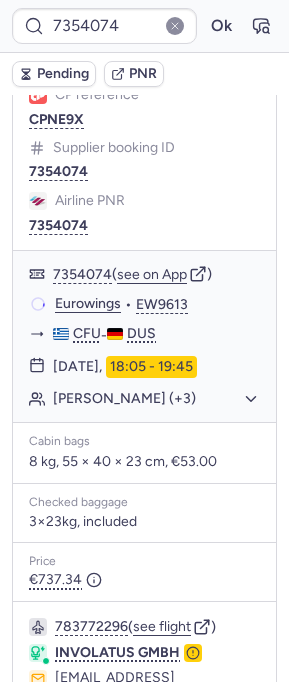 scroll, scrollTop: 0, scrollLeft: 0, axis: both 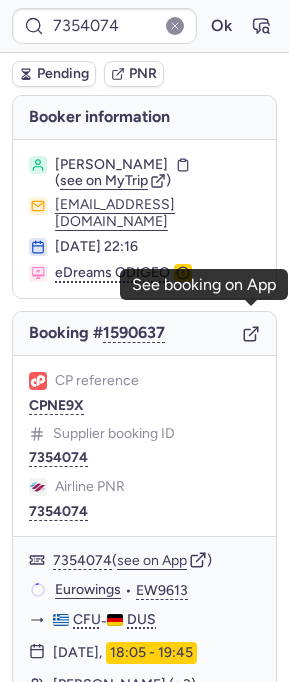 click at bounding box center [251, 333] 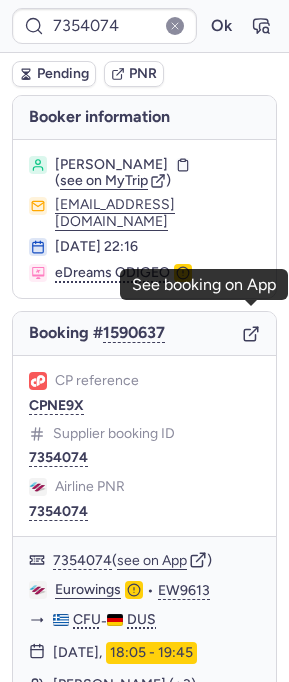 click 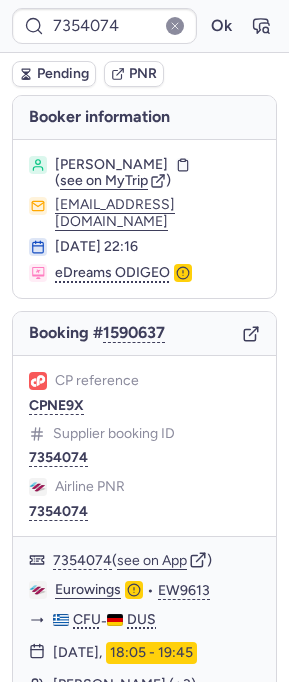 type 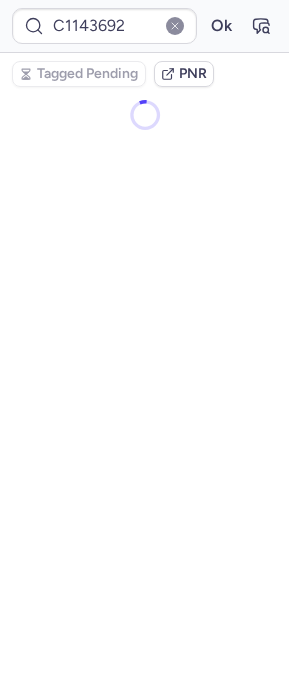scroll, scrollTop: 0, scrollLeft: 0, axis: both 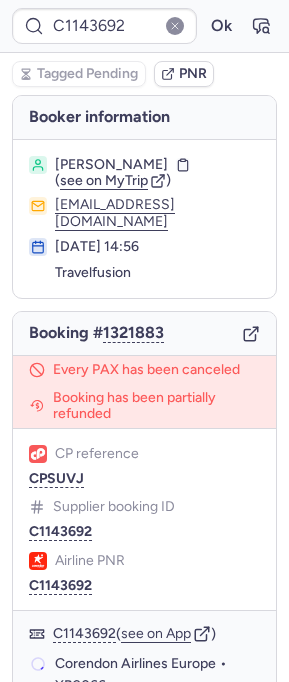 type on "7354074" 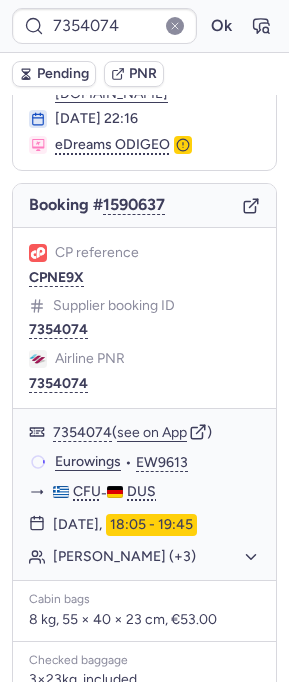 scroll, scrollTop: 0, scrollLeft: 0, axis: both 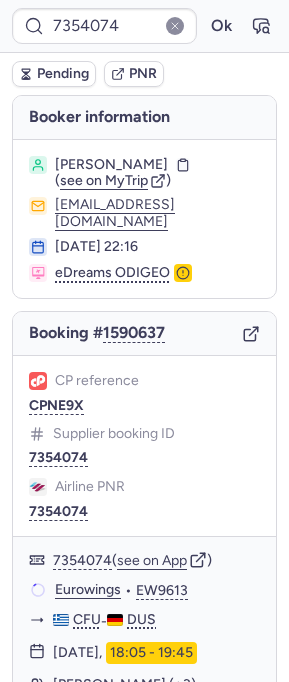 click on "Booking # 1590637" at bounding box center [144, 334] 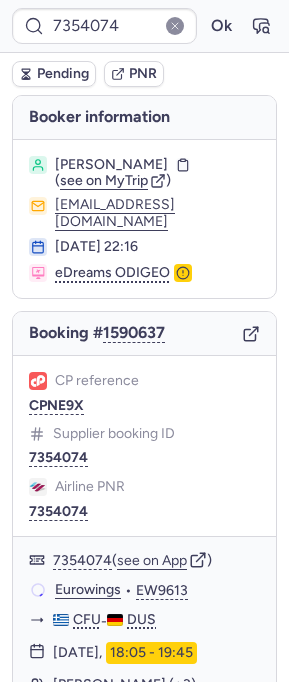 click 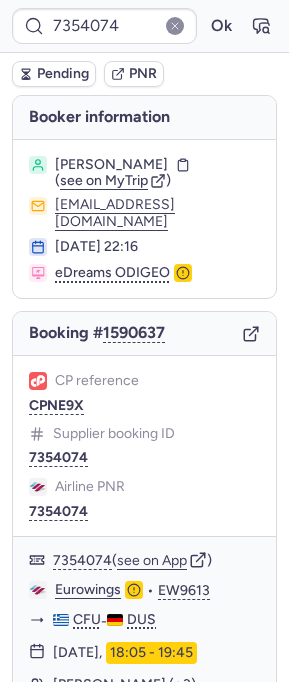 scroll, scrollTop: 513, scrollLeft: 0, axis: vertical 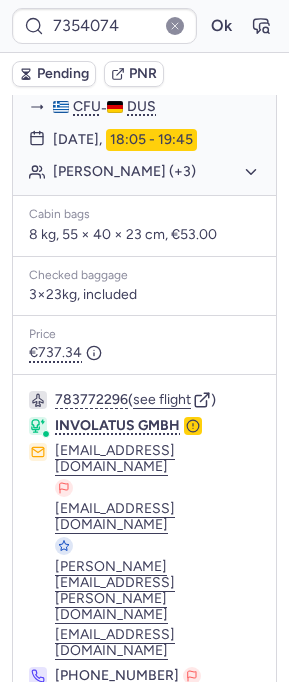 click at bounding box center (248, 774) 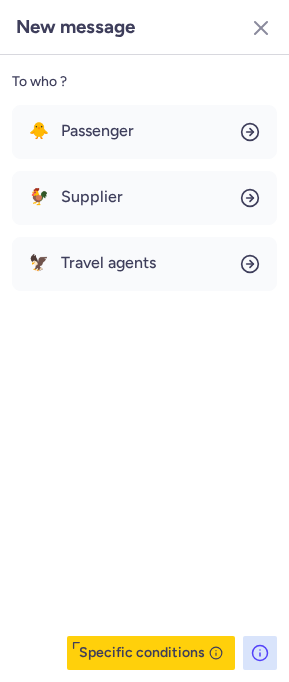 click on "🐥 Passenger 🐓 Supplier 🦅 Travel agents" at bounding box center [144, 198] 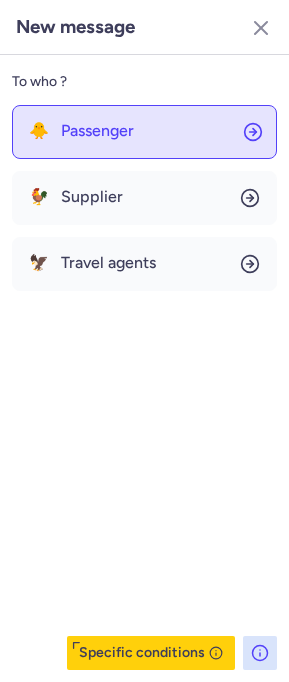 click on "🐥 Passenger" 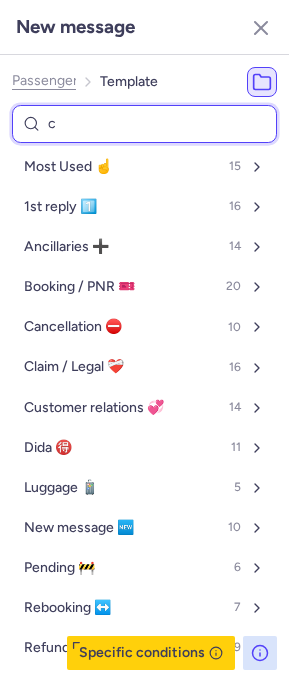 type on "ca" 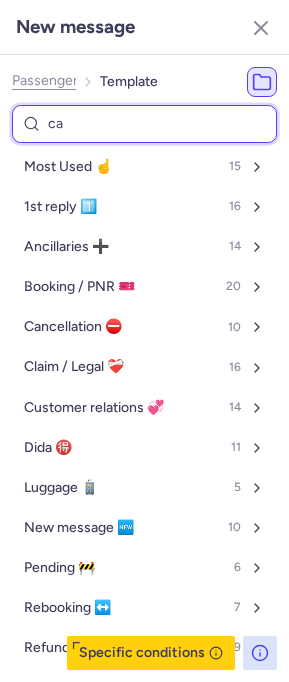 select on "en" 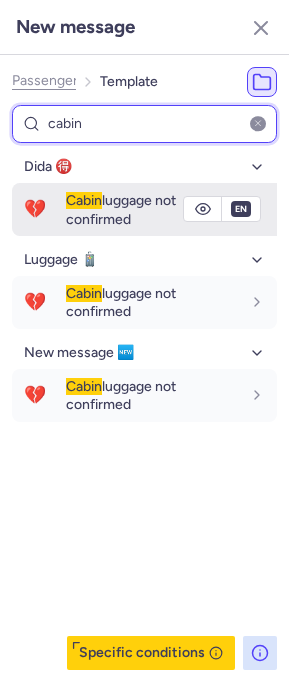 type on "cabin" 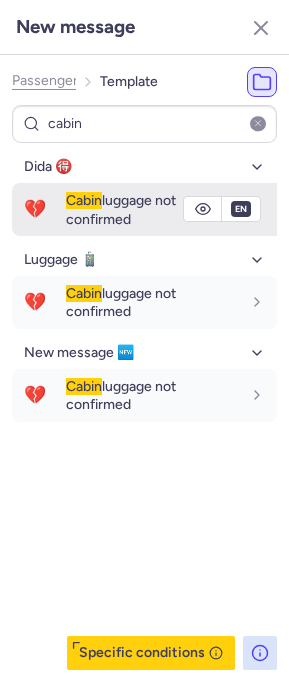 click on "Cabin  luggage not confirmed" at bounding box center [121, 209] 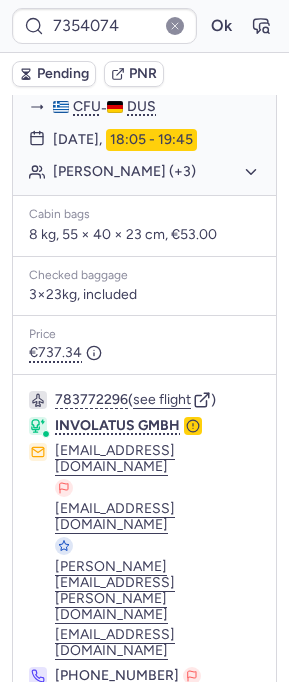 click at bounding box center [248, 774] 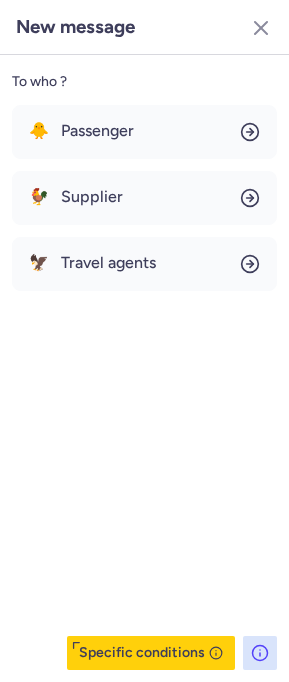 click on "To who ? 🐥 Passenger 🐓 Supplier 🦅 Travel agents  Specific conditions" 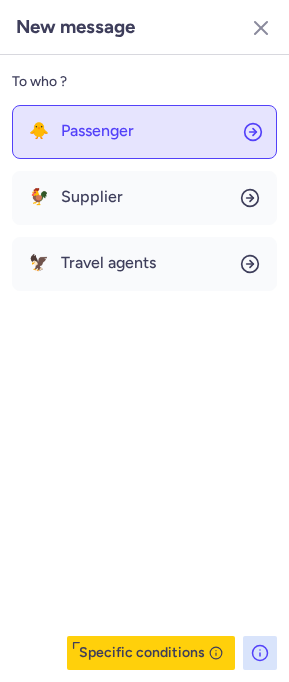 click on "🐥 Passenger" 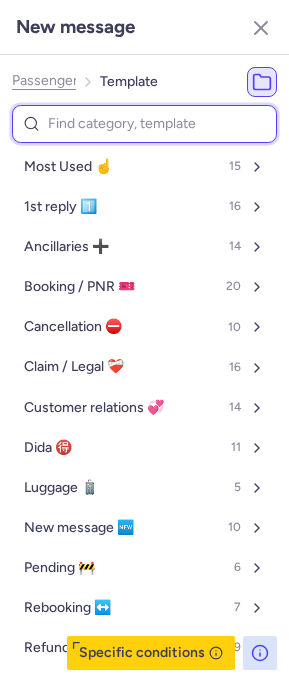 click at bounding box center [144, 124] 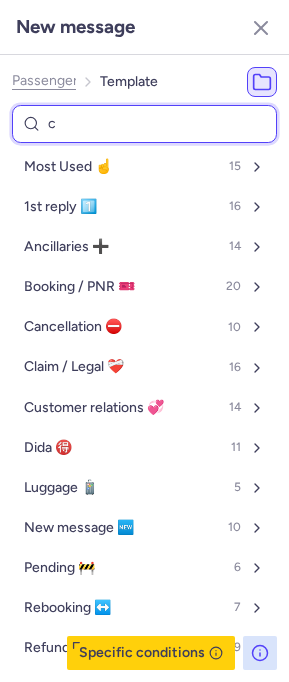 type on "ca" 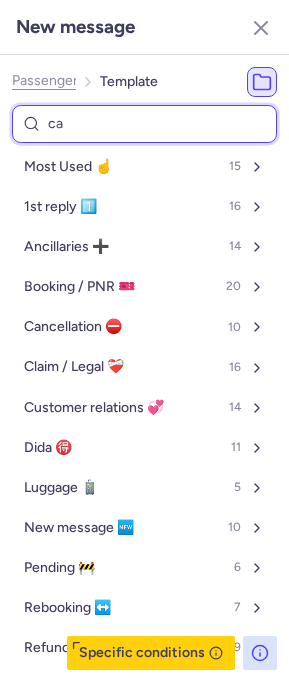 select on "en" 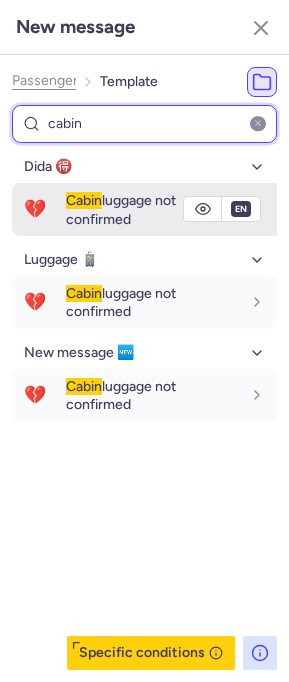 type on "cabin" 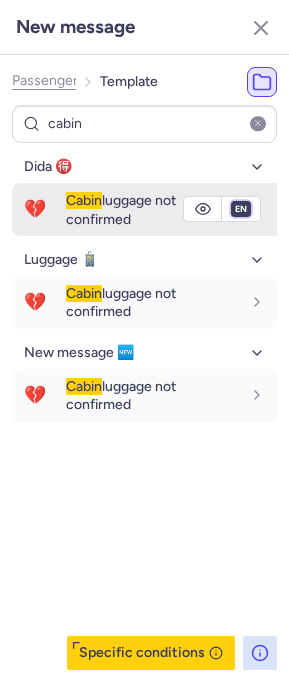 click on "fr en de nl pt es it ru" at bounding box center (241, 209) 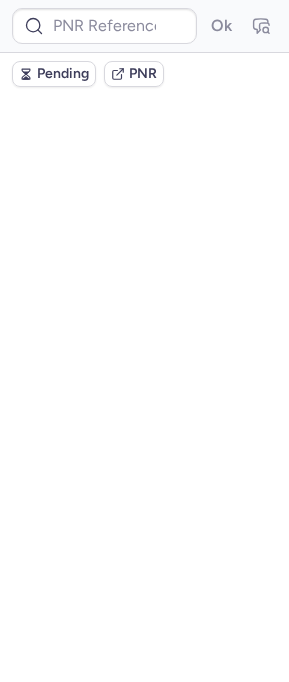 scroll, scrollTop: 0, scrollLeft: 0, axis: both 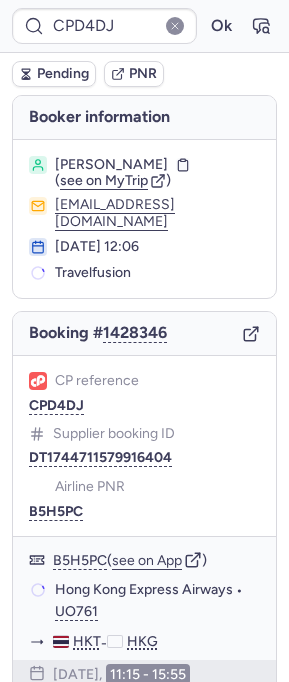 type on "7354083" 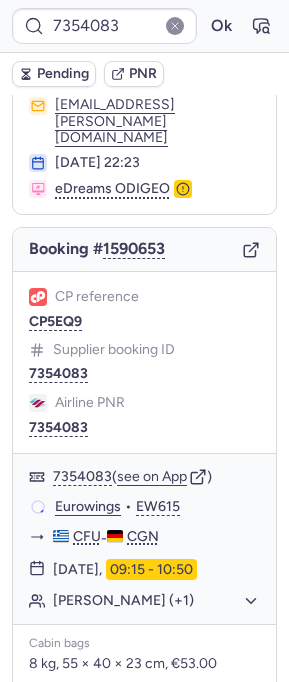 scroll, scrollTop: 0, scrollLeft: 0, axis: both 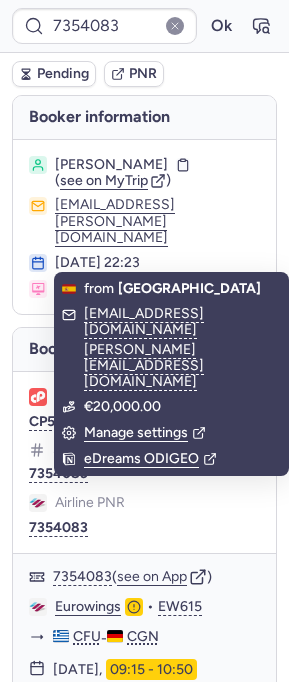 click on "eDreams ODIGEO" 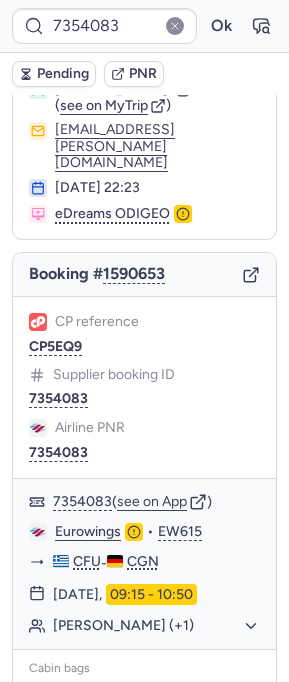 scroll, scrollTop: 0, scrollLeft: 0, axis: both 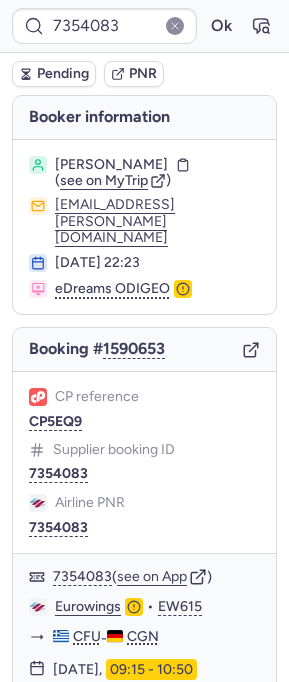 click 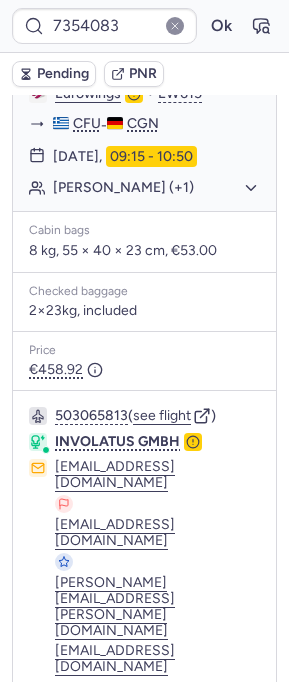 click 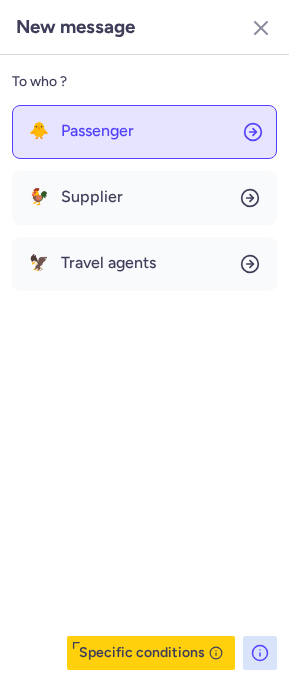 click on "🐥 Passenger" 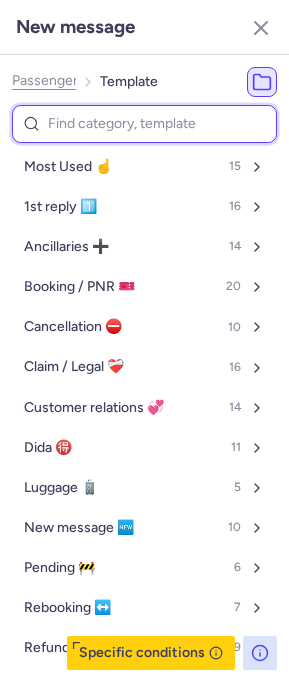 click at bounding box center (144, 124) 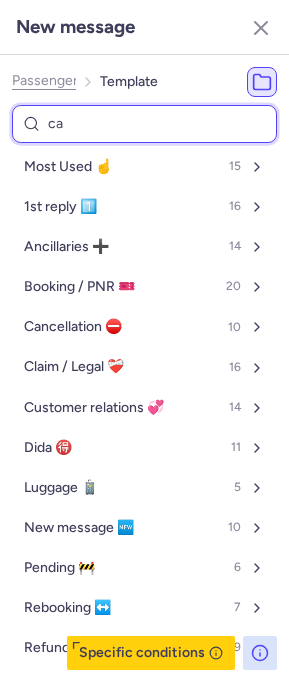 type on "cab" 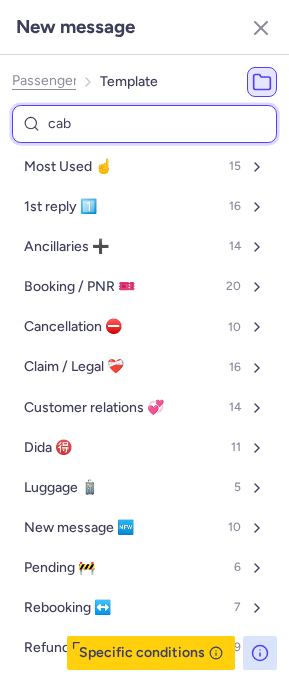select on "en" 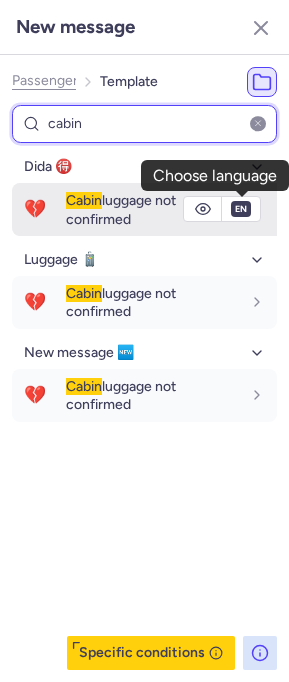 type on "cabin" 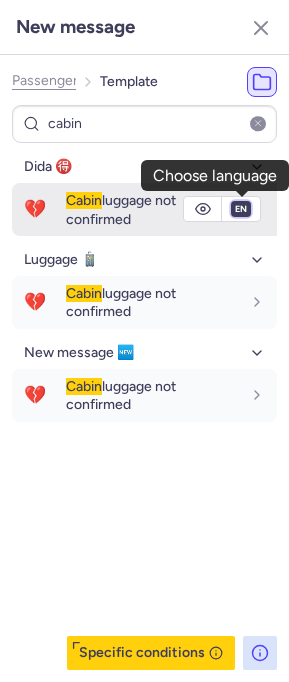 click on "fr en de nl pt es it ru" at bounding box center [241, 209] 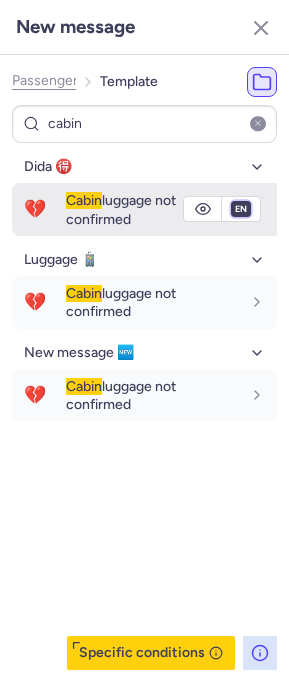 select on "de" 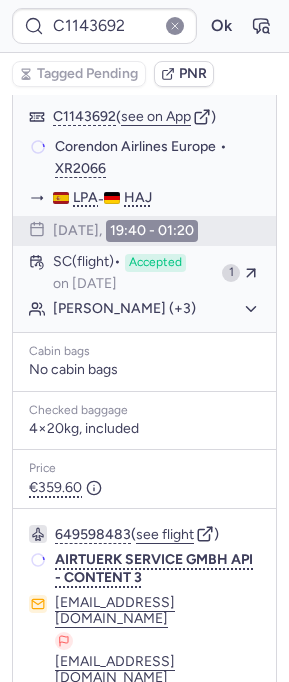 scroll, scrollTop: 513, scrollLeft: 0, axis: vertical 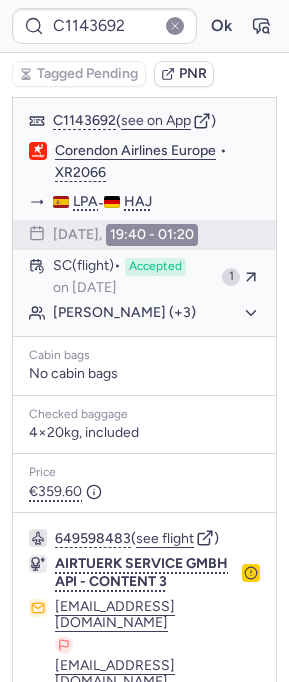 type on "CPD4DJ" 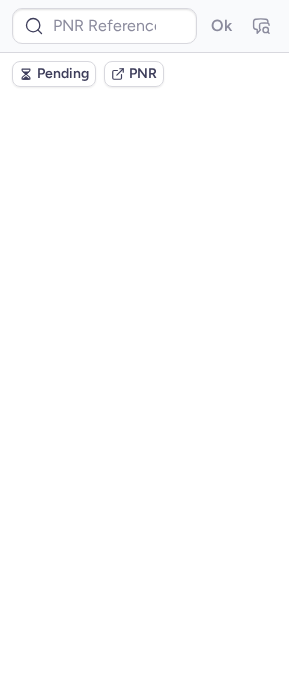 scroll, scrollTop: 0, scrollLeft: 0, axis: both 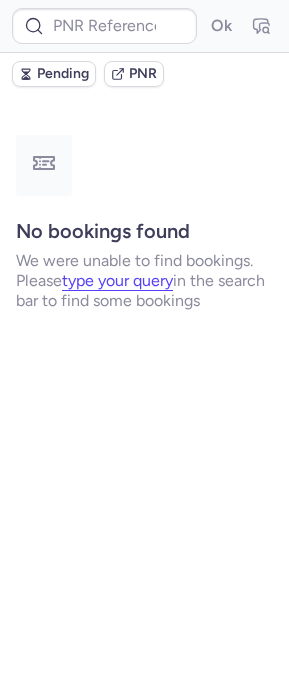 type on "CPXV3A" 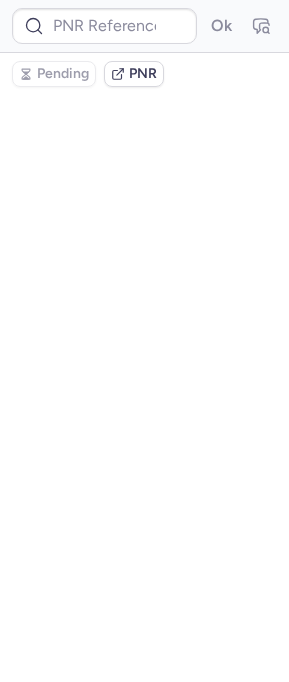 type on "CP2BIL" 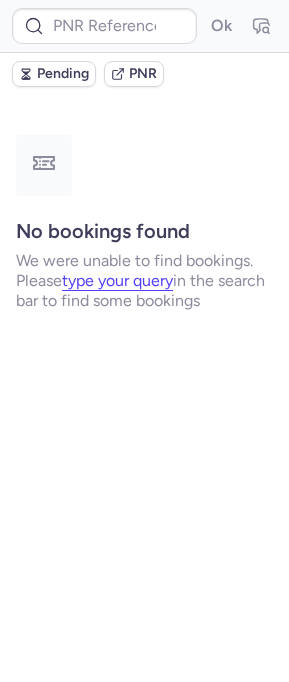 type on "CP2M9Y" 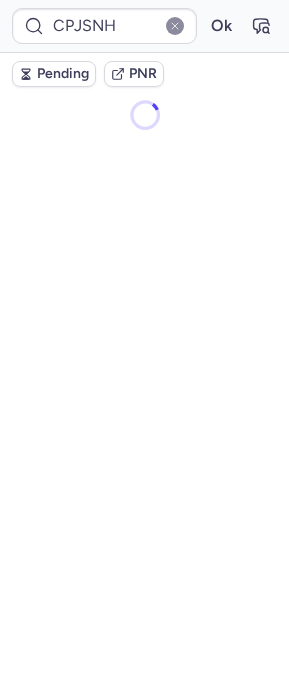 type on "AT1231" 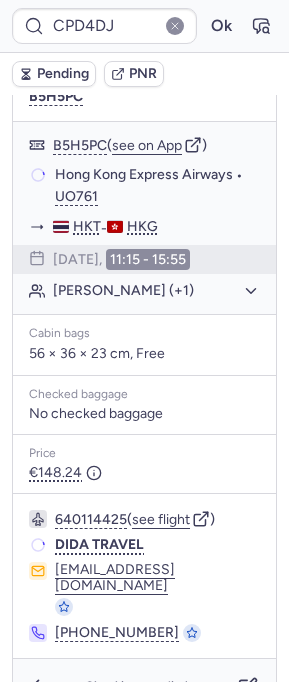 scroll, scrollTop: 375, scrollLeft: 0, axis: vertical 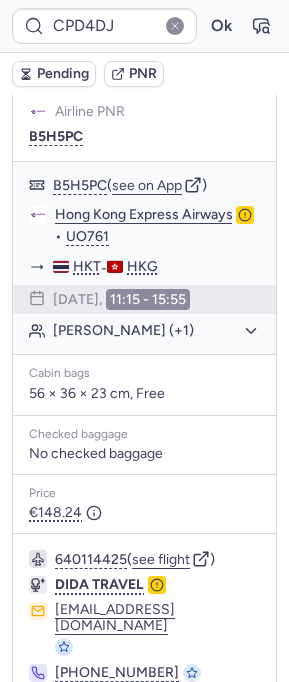 type on "CPKXVR" 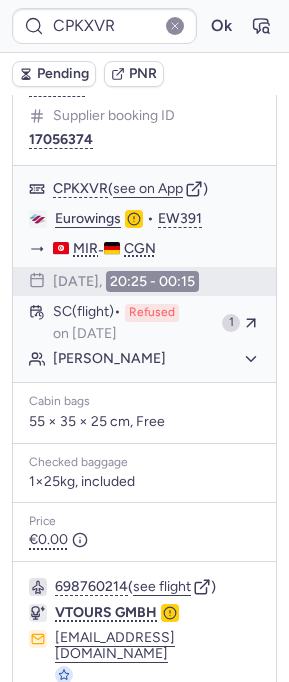 scroll, scrollTop: 429, scrollLeft: 0, axis: vertical 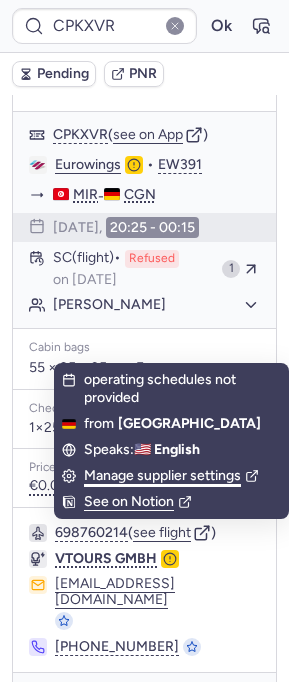 click on "Manage supplier settings" at bounding box center (171, 476) 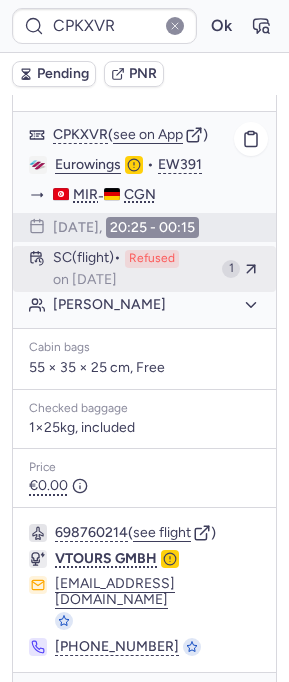 click on "on Mar 20, 2025" at bounding box center [85, 280] 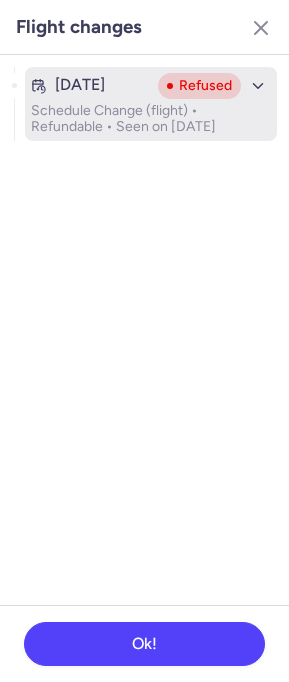 click at bounding box center [258, 86] 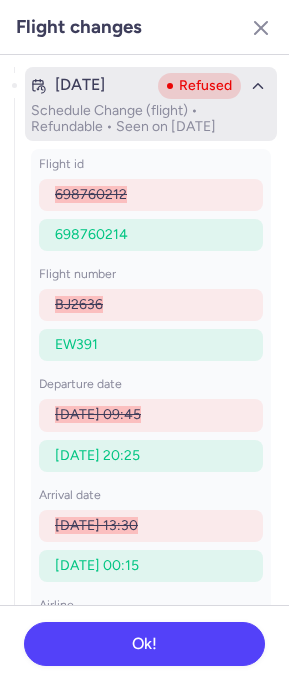 click on "Mar 19, 2025 Refused Schedule Change (flight) • Refundable • Seen on Mar 20, 2025" at bounding box center (151, 104) 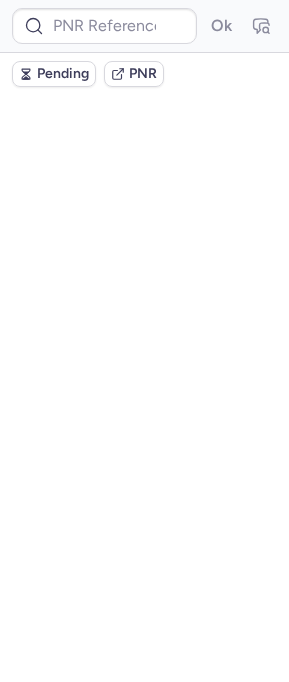 scroll, scrollTop: 0, scrollLeft: 0, axis: both 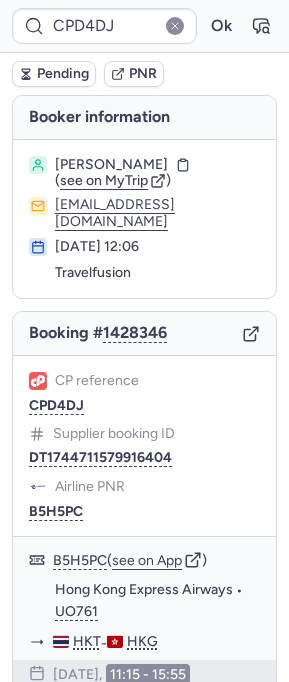 type on "CPKXVR" 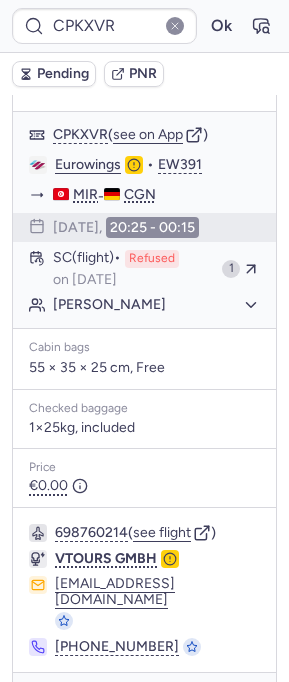 scroll, scrollTop: 0, scrollLeft: 0, axis: both 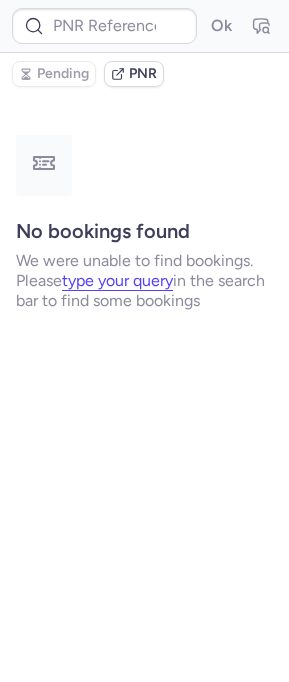 type on "CPPLF5" 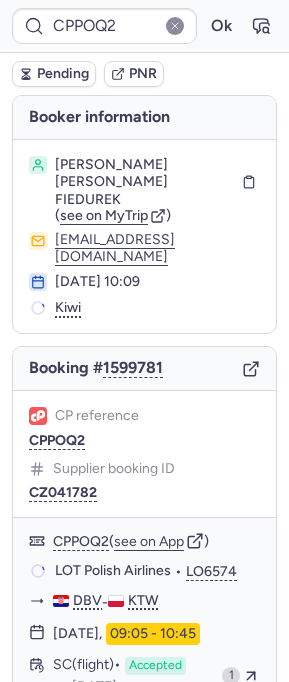 type on "CP2VOK" 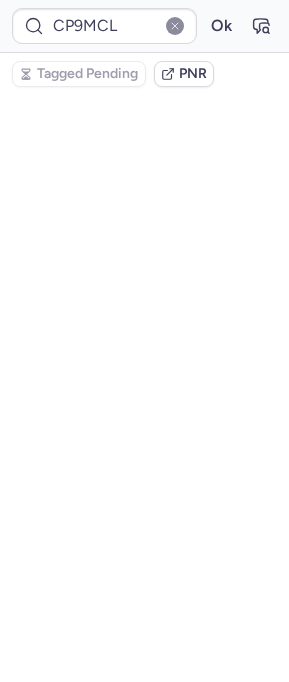 scroll, scrollTop: 442, scrollLeft: 0, axis: vertical 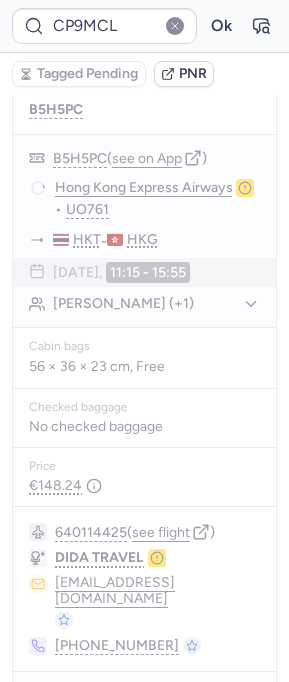 type on "CP4IDI" 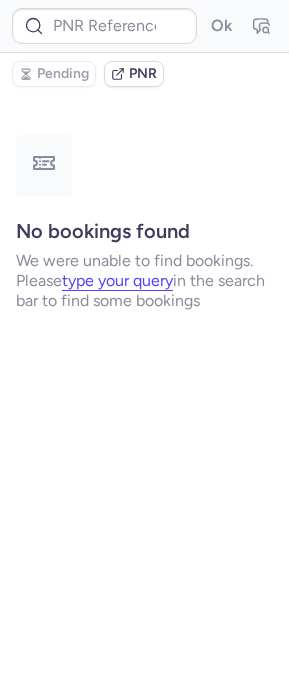 scroll, scrollTop: 0, scrollLeft: 0, axis: both 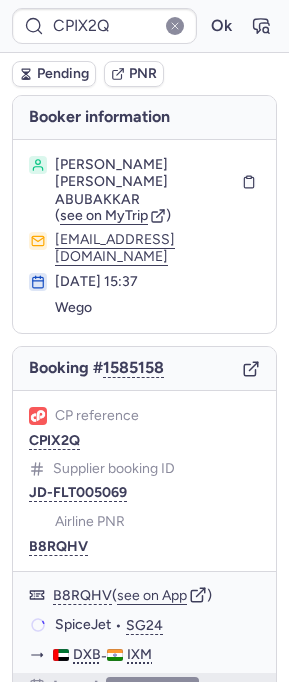 type on "CPLTQJ" 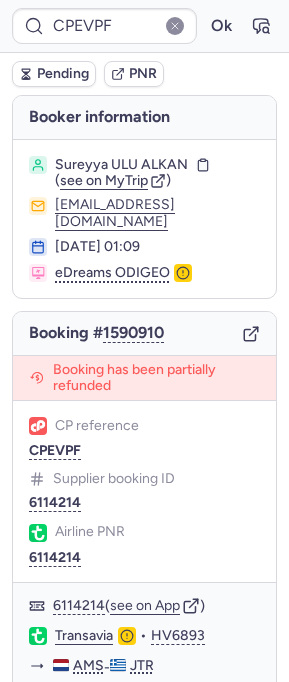 type on "AA917026" 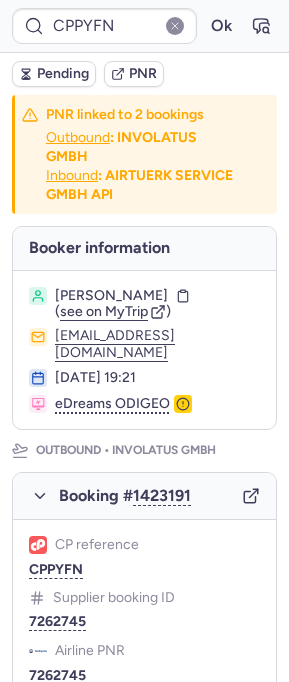 type on "CPWH6D" 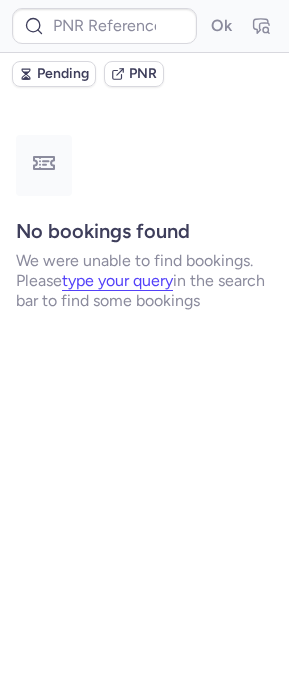type on "C1143692" 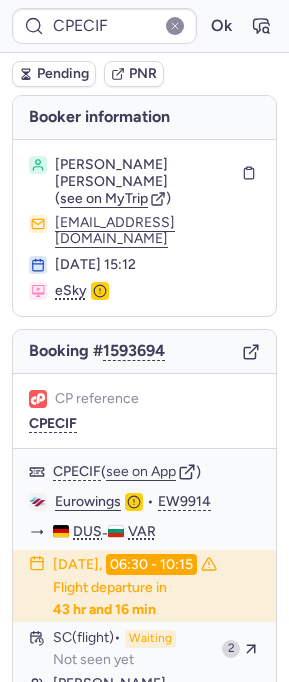 type on "CPO2T4" 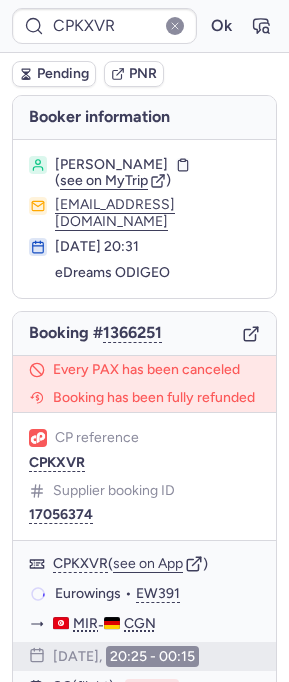type on "C1143692" 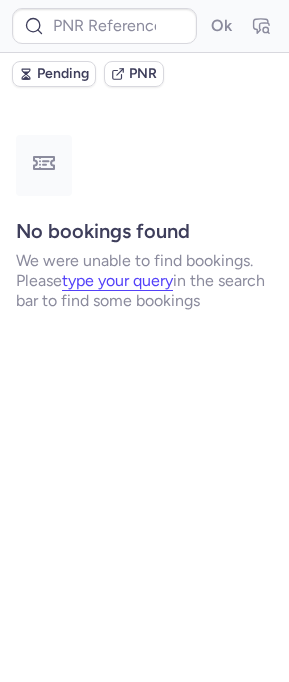 type on "C1143692" 